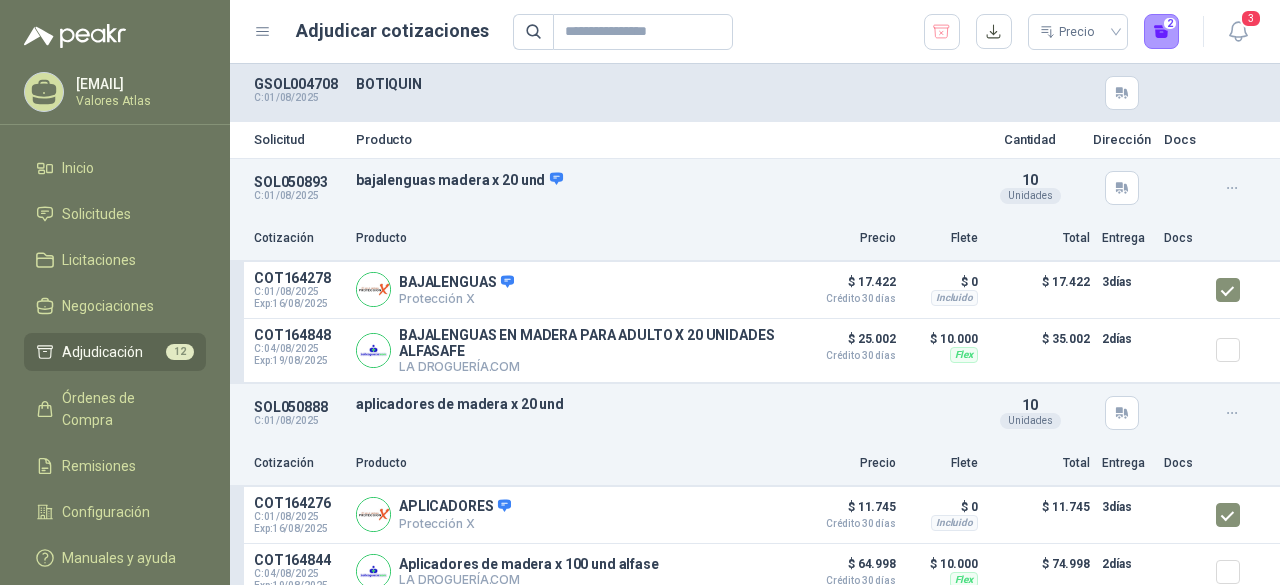 scroll, scrollTop: 0, scrollLeft: 0, axis: both 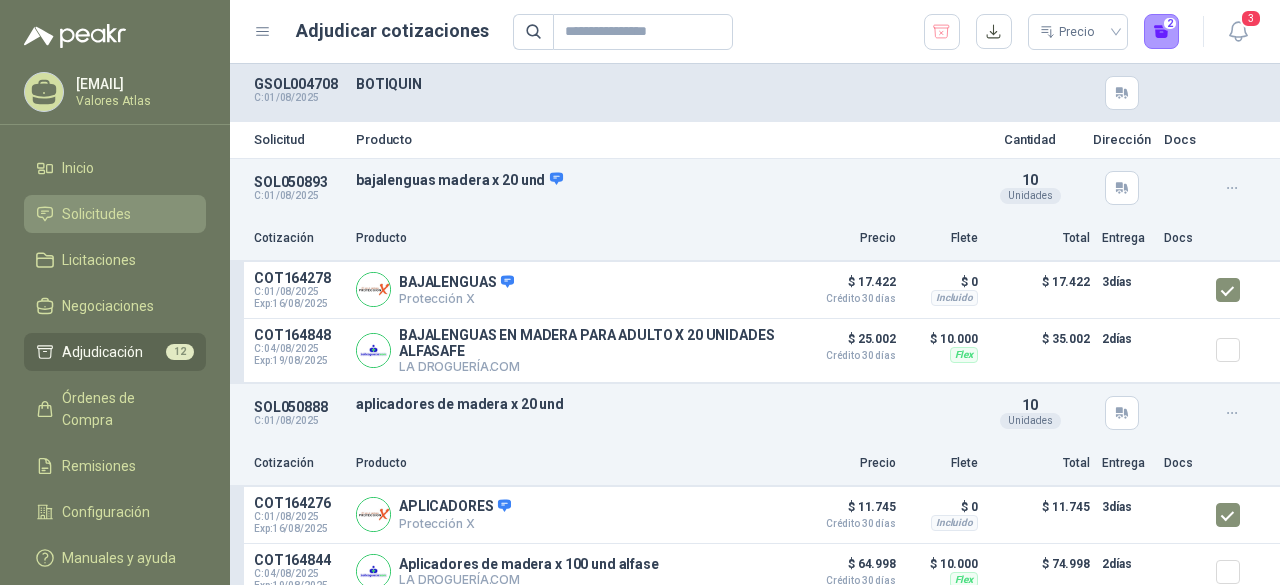 click on "Solicitudes" at bounding box center (115, 214) 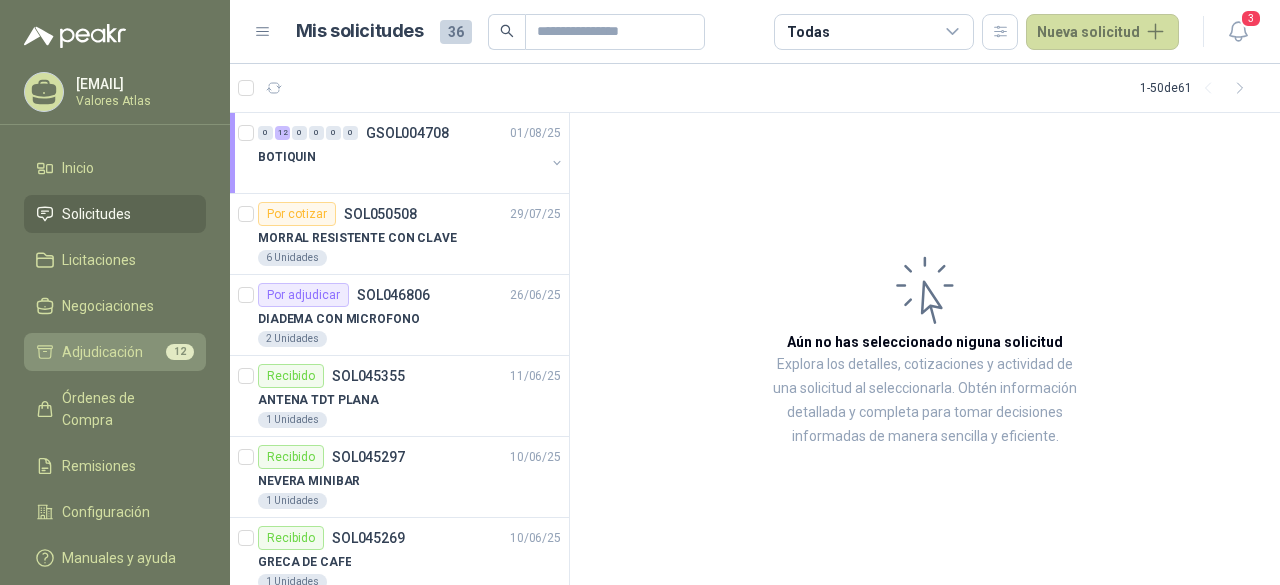 click on "Adjudicación 12" at bounding box center [115, 352] 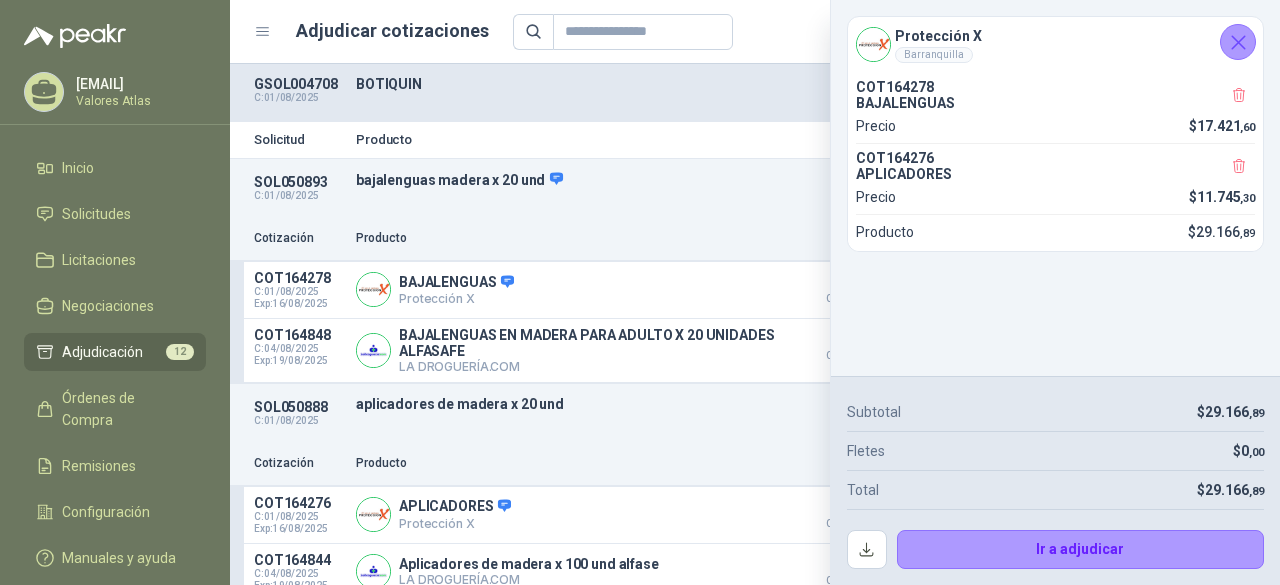 click 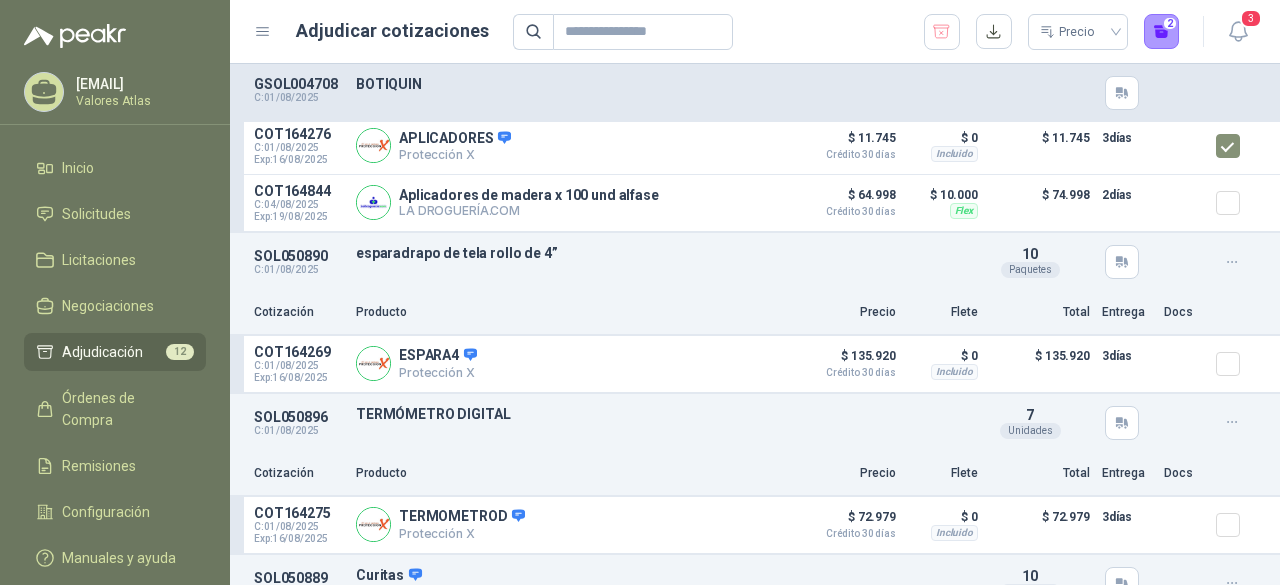 scroll, scrollTop: 400, scrollLeft: 0, axis: vertical 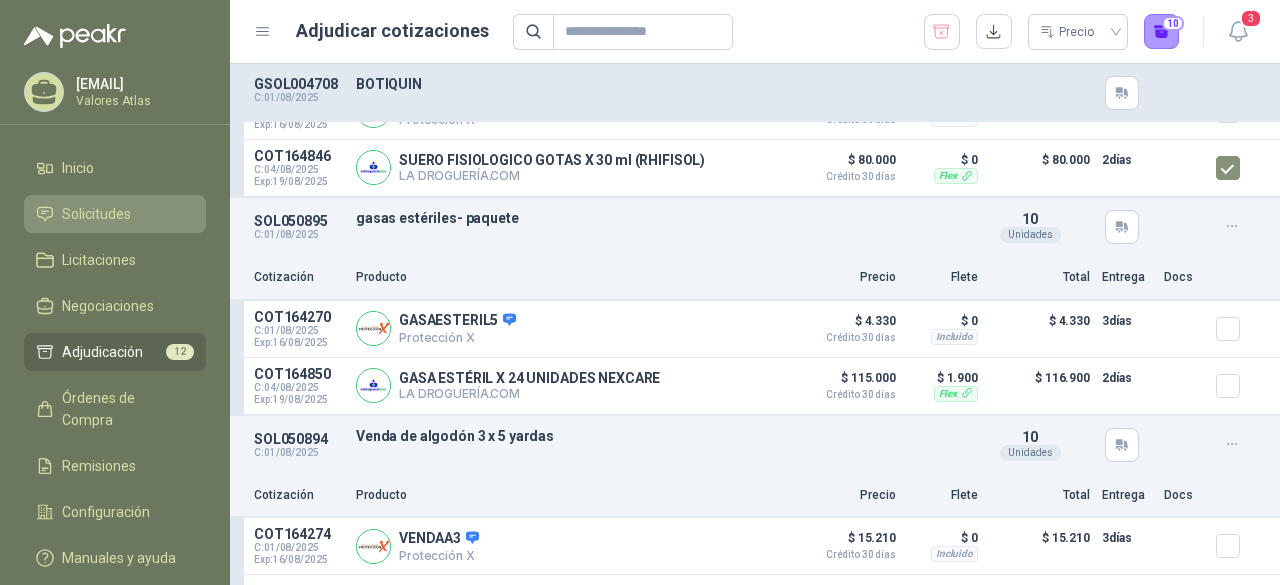 click on "Solicitudes" at bounding box center [115, 214] 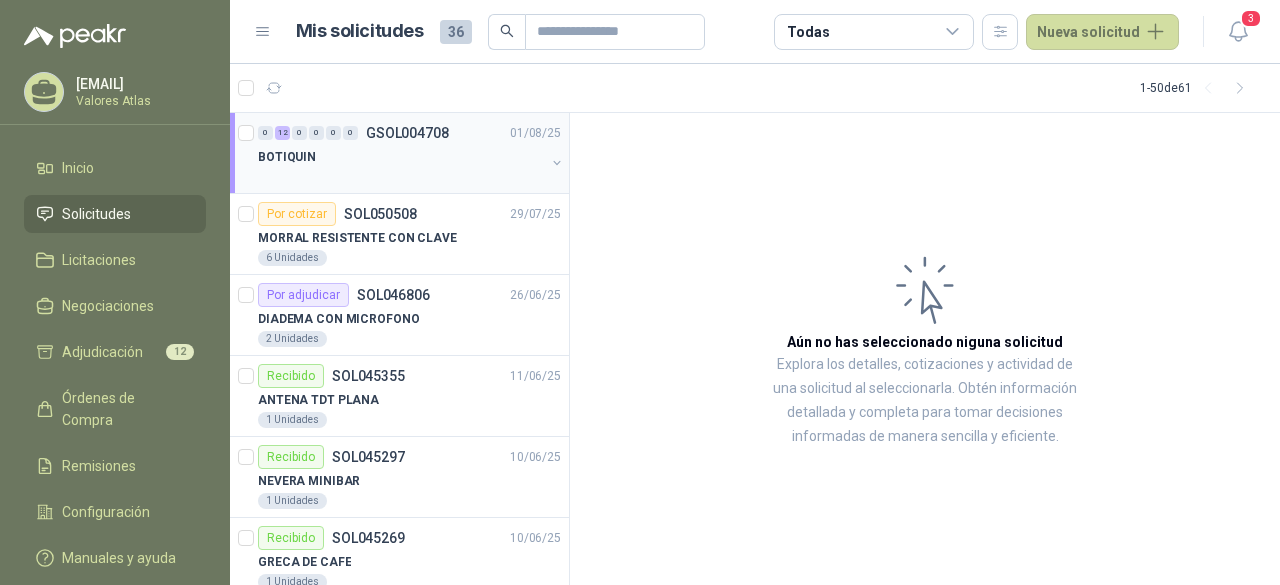 click on "BOTIQUIN" at bounding box center (401, 157) 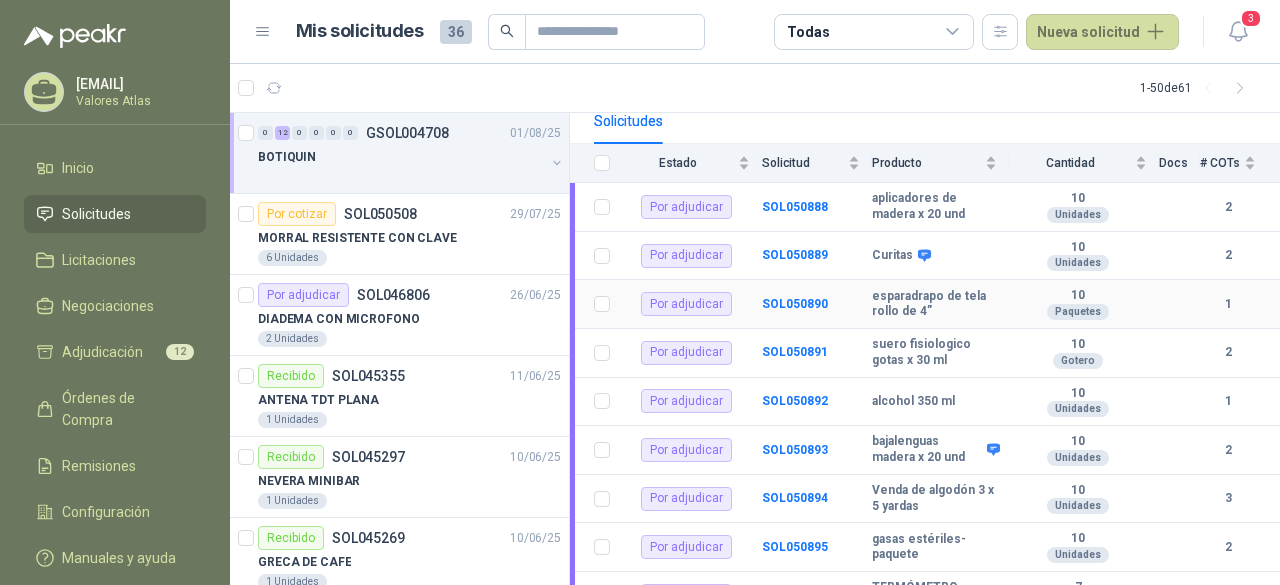 scroll, scrollTop: 0, scrollLeft: 0, axis: both 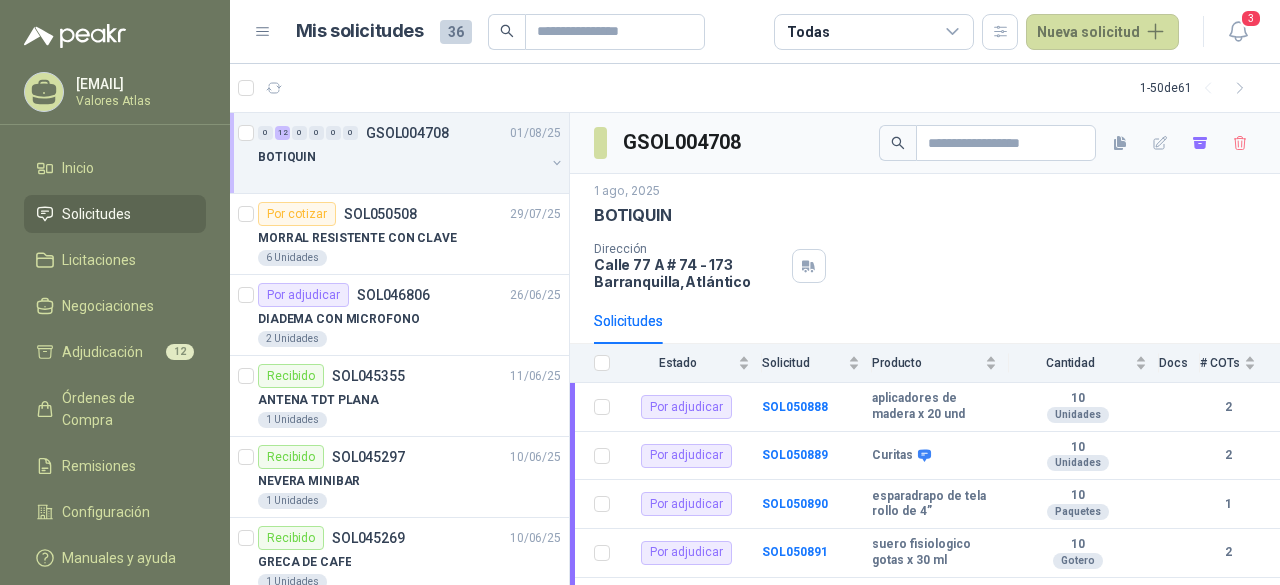 click on "BOTIQUIN" at bounding box center (411, 165) 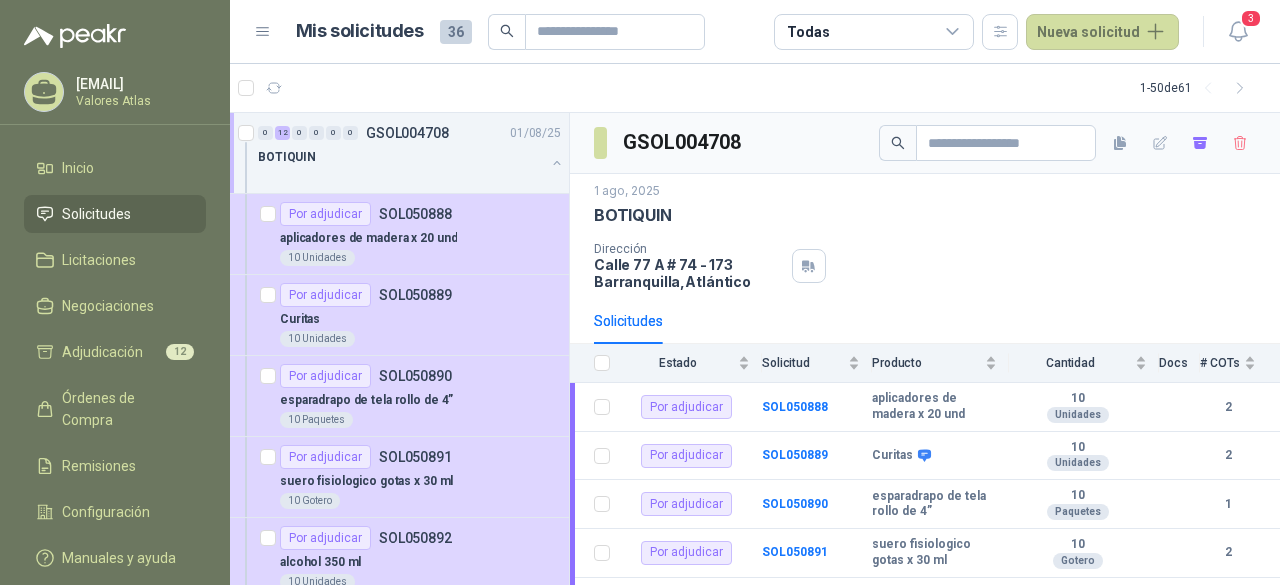 scroll, scrollTop: 0, scrollLeft: 0, axis: both 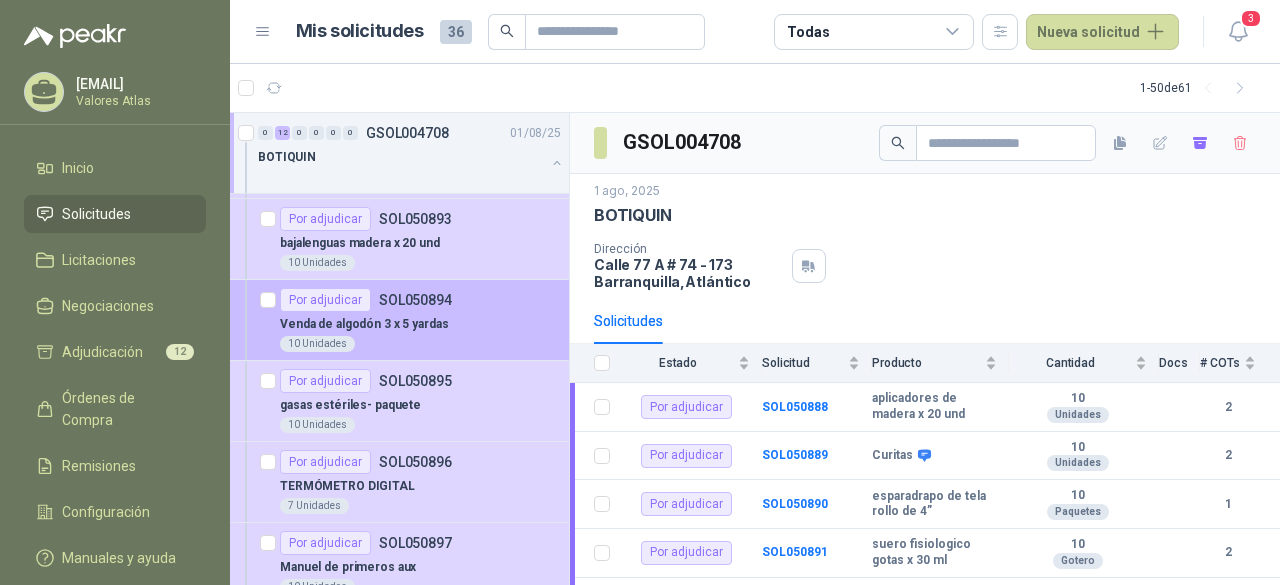 click on "Venda de algodón 3 x 5 yardas" at bounding box center (420, 324) 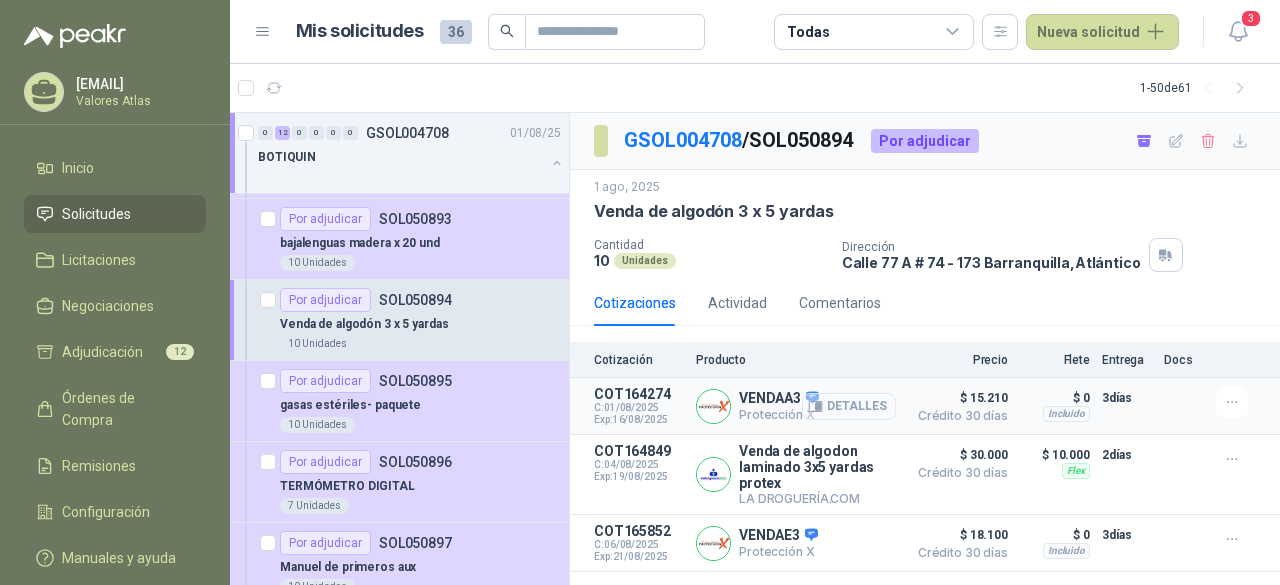 click on "Detalles" at bounding box center (849, 406) 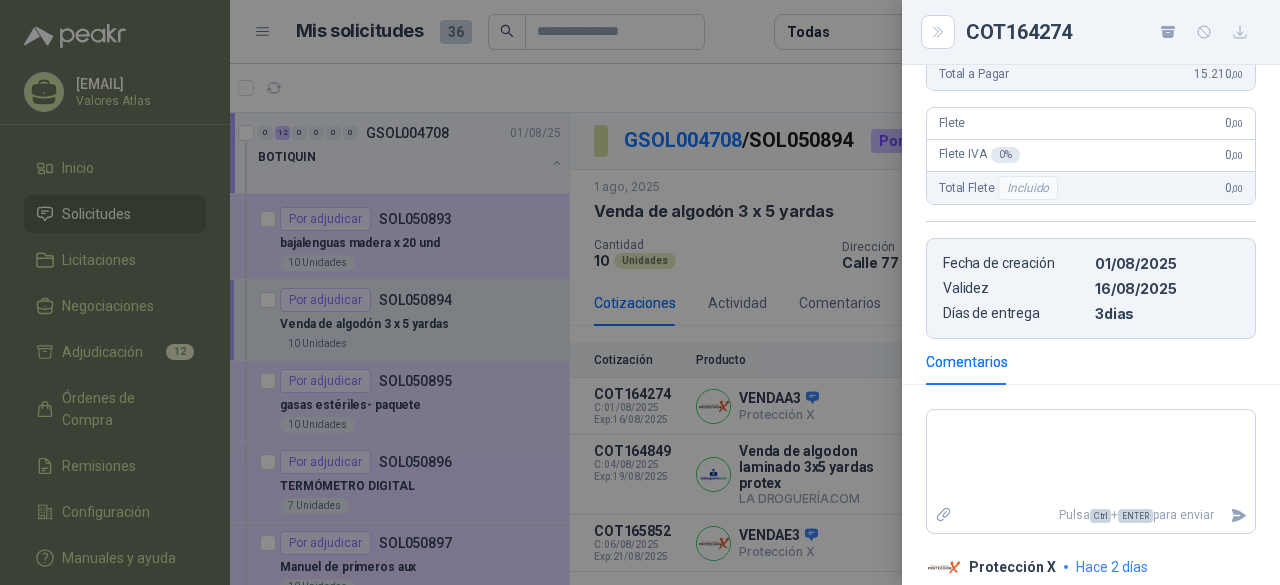 scroll, scrollTop: 74, scrollLeft: 0, axis: vertical 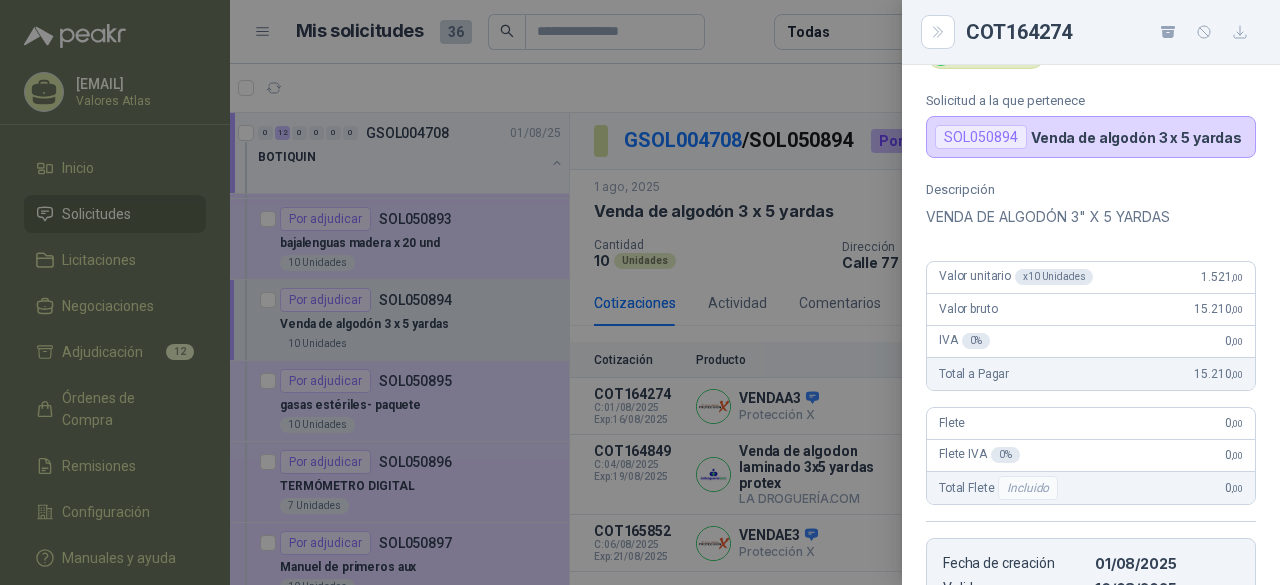 click at bounding box center (640, 292) 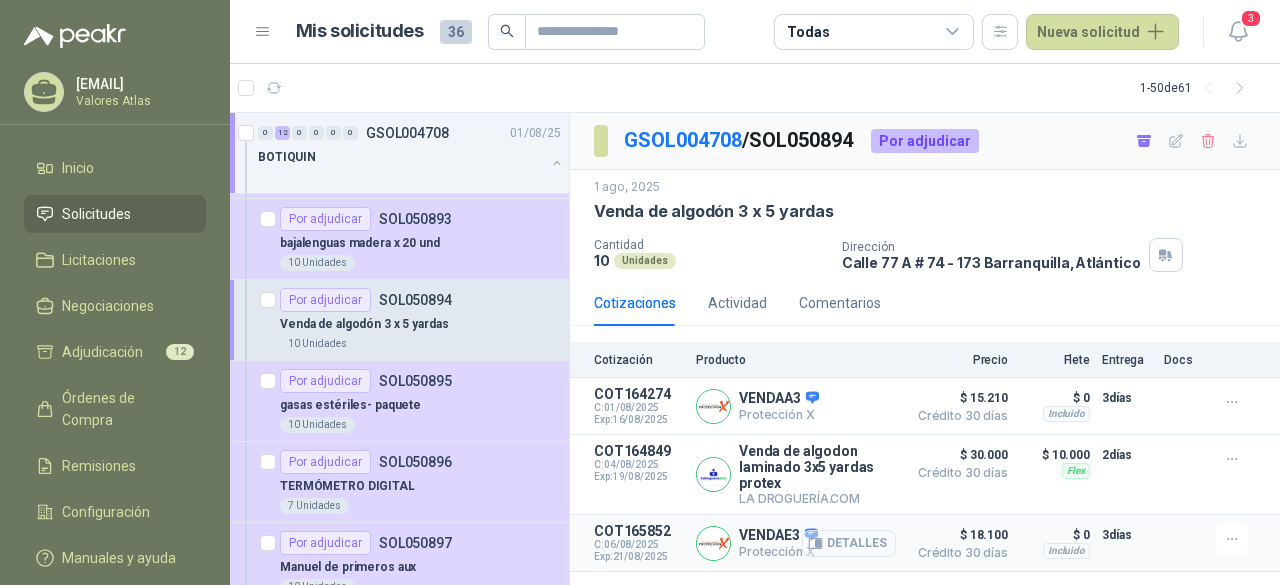 click on "Detalles" at bounding box center (849, 543) 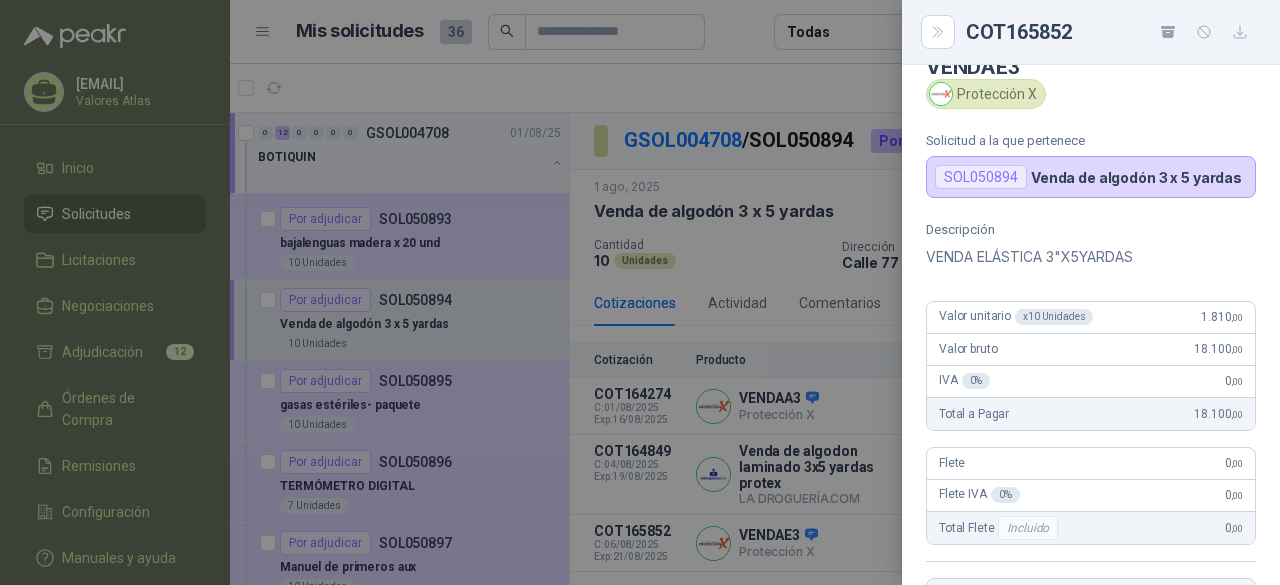 scroll, scrollTop: 0, scrollLeft: 0, axis: both 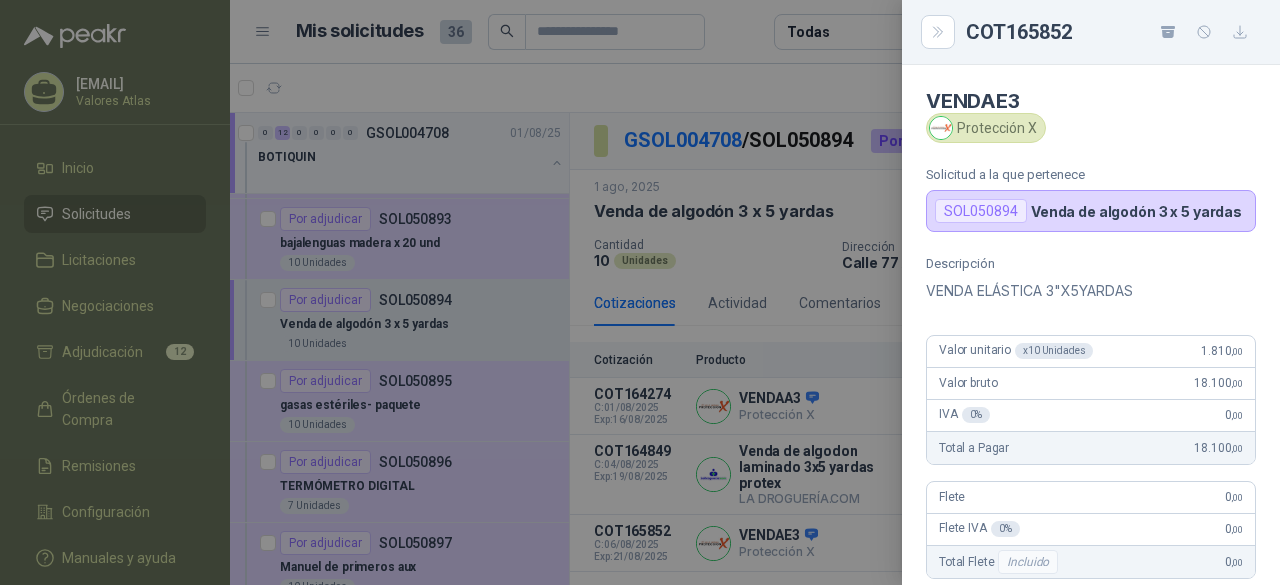 click at bounding box center [640, 292] 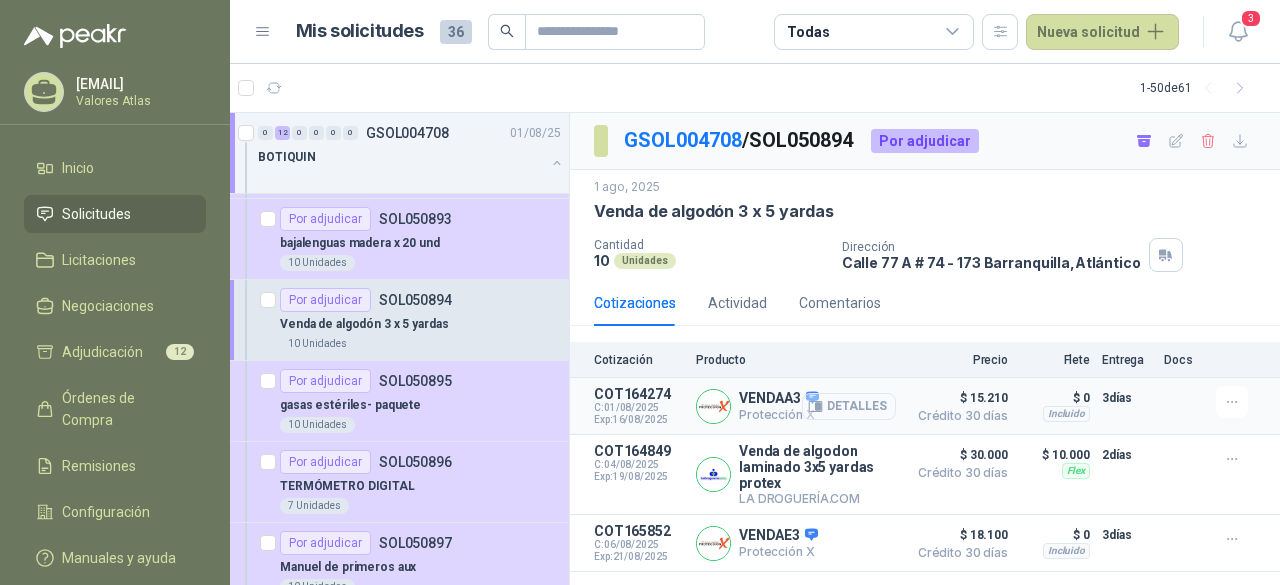 click on "Detalles" at bounding box center [849, 406] 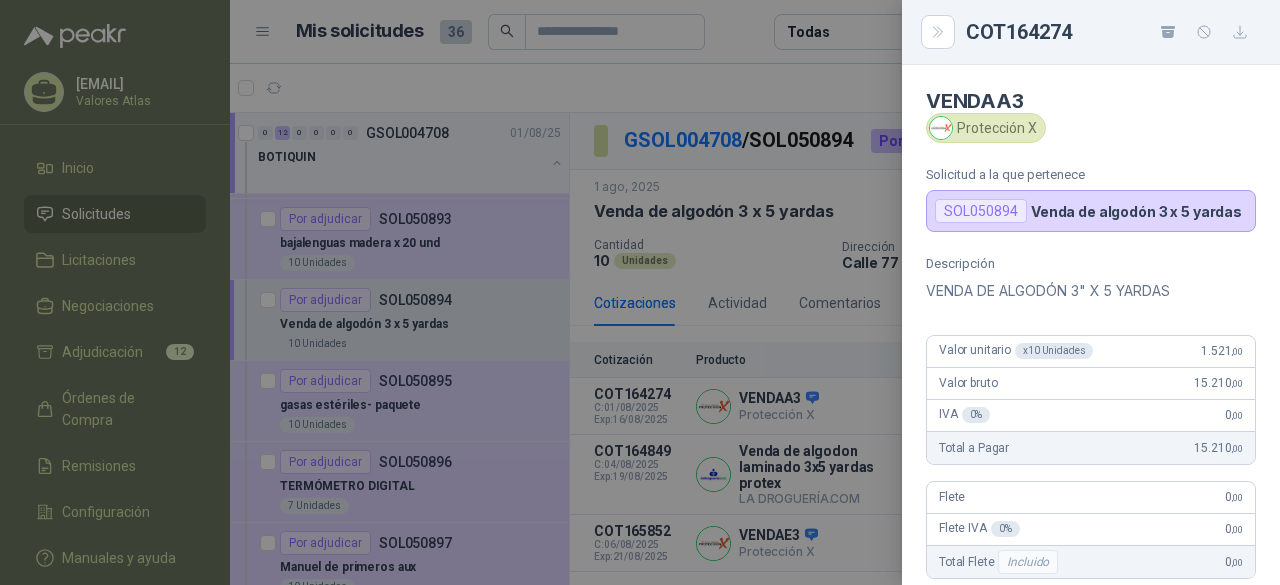 click at bounding box center [640, 292] 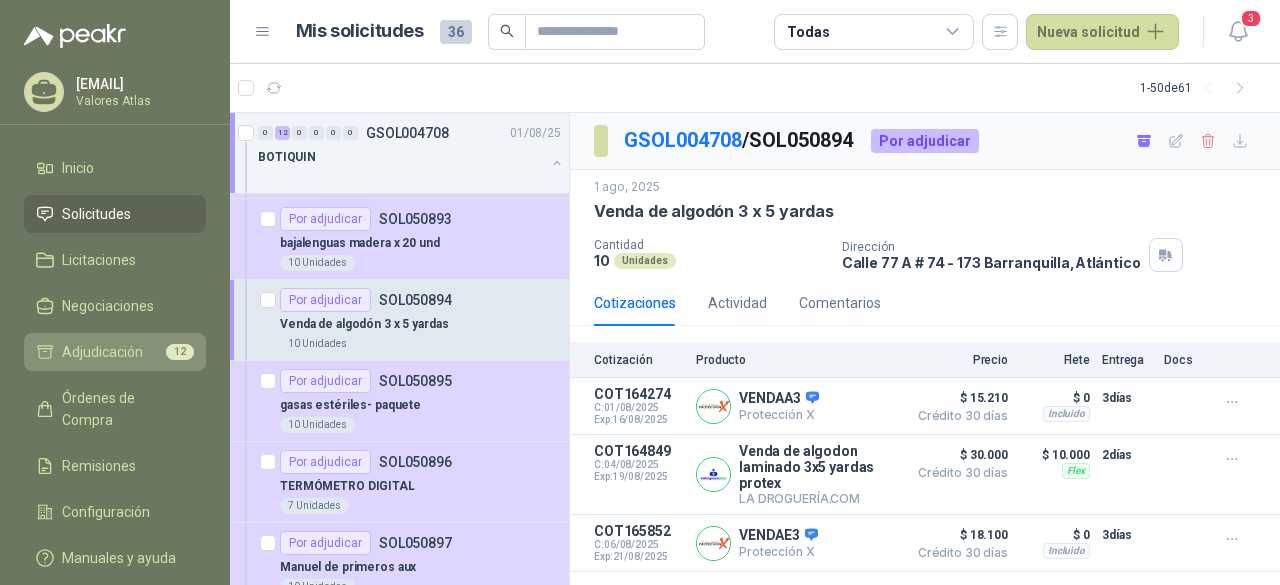 click on "Adjudicación 12" at bounding box center [115, 352] 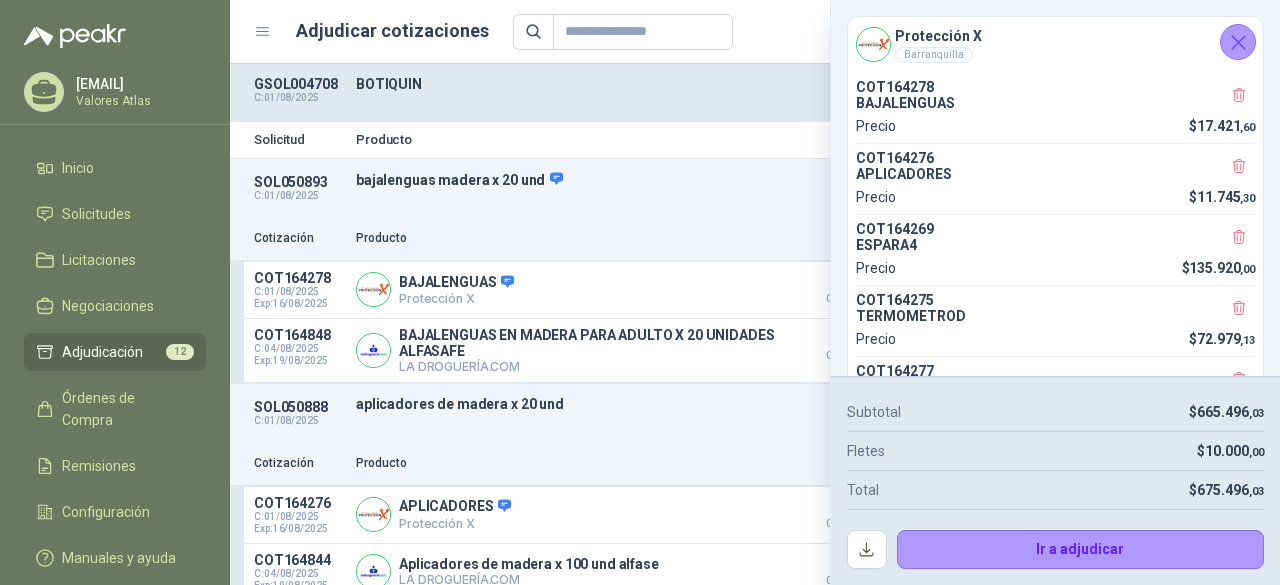 click 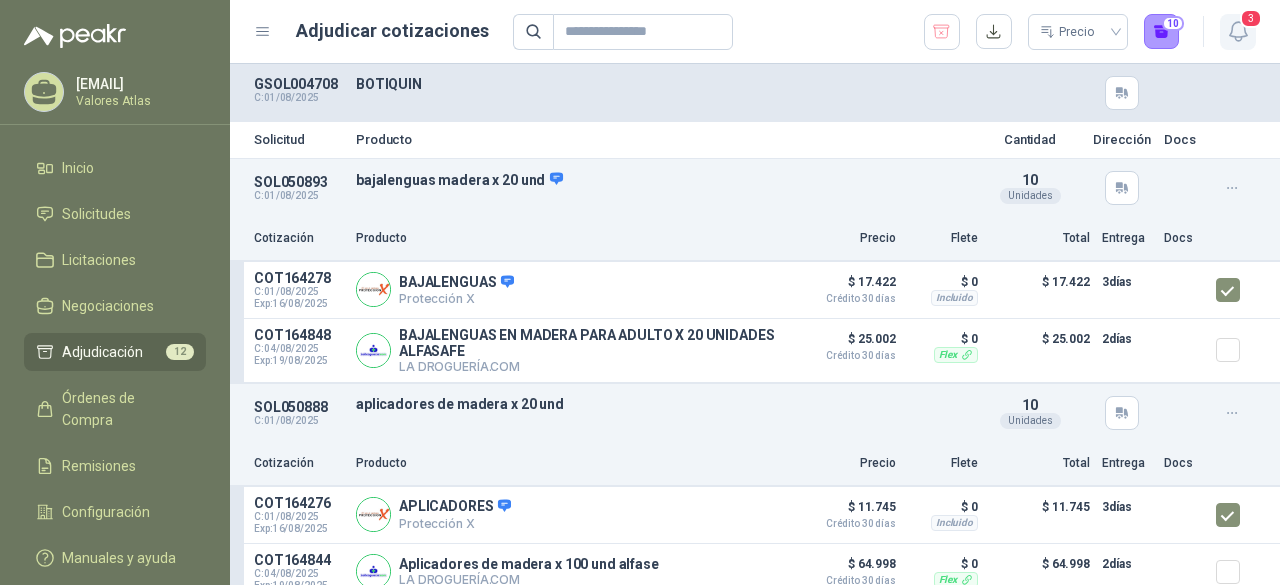 click 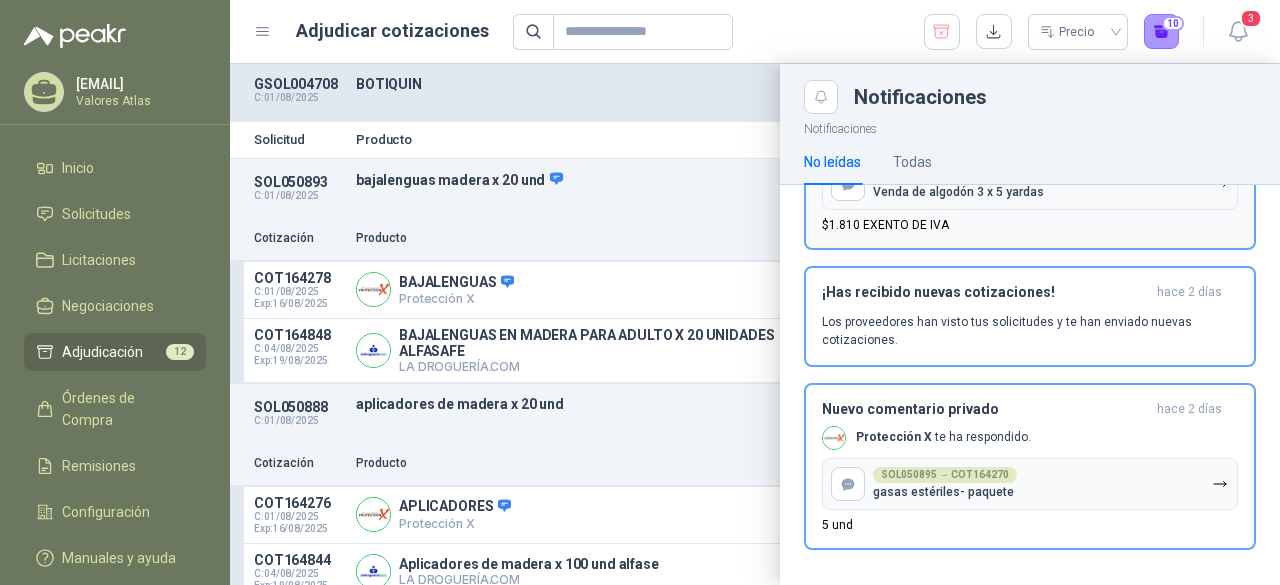 scroll, scrollTop: 129, scrollLeft: 0, axis: vertical 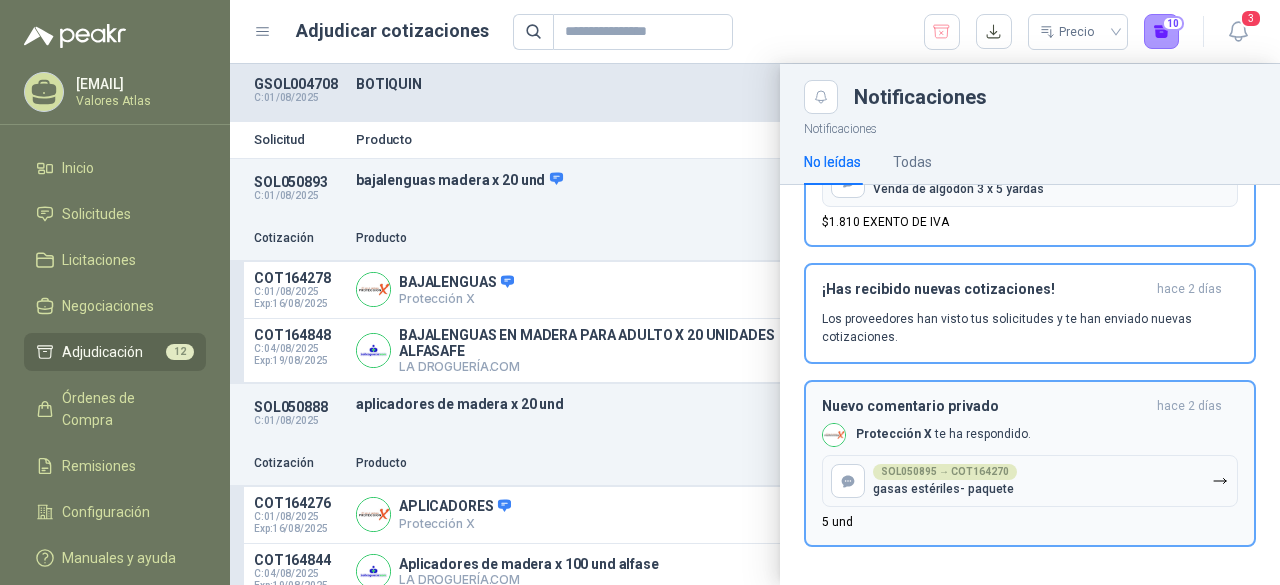 click on "SOL050895 → COT164270 gasas estériles- paquete" at bounding box center [1030, 481] 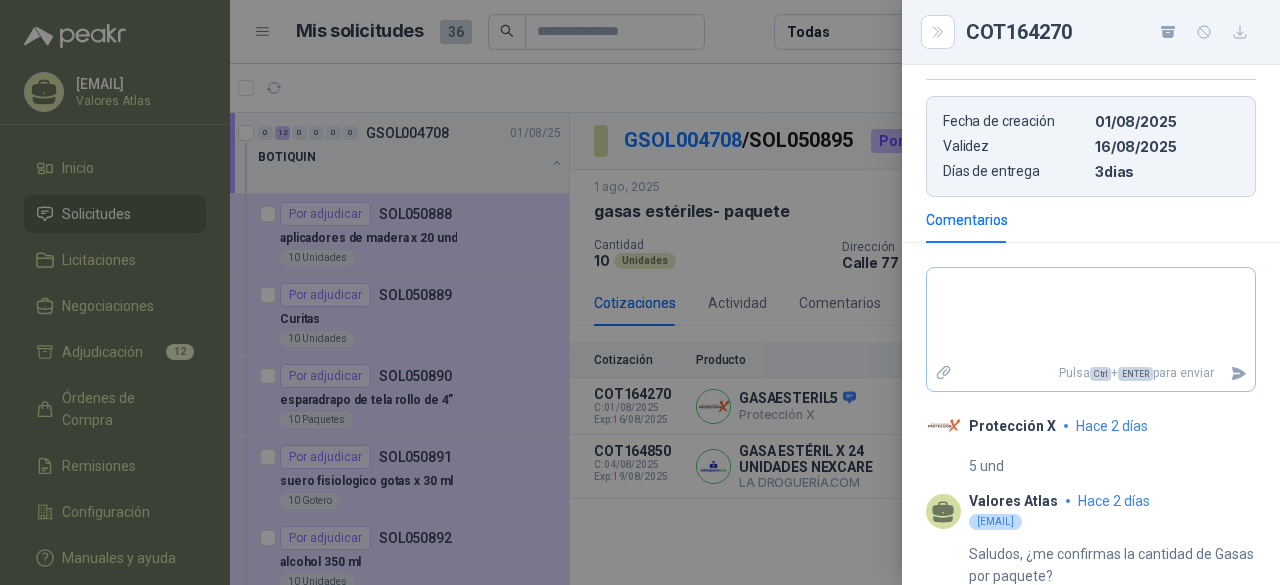 scroll, scrollTop: 530, scrollLeft: 0, axis: vertical 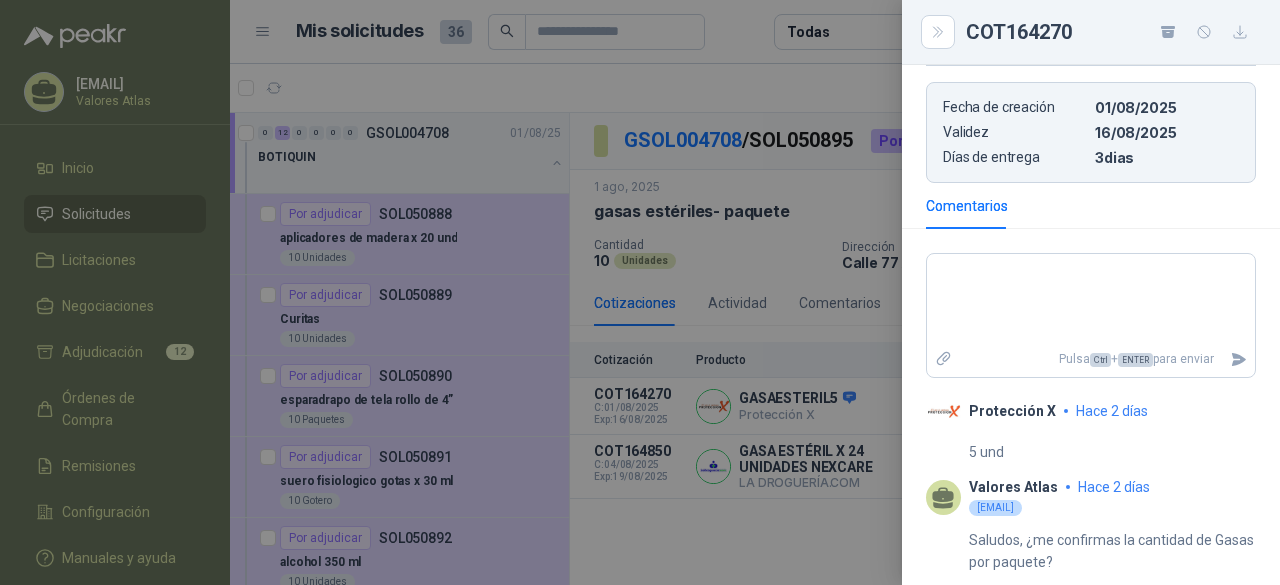 click at bounding box center [640, 292] 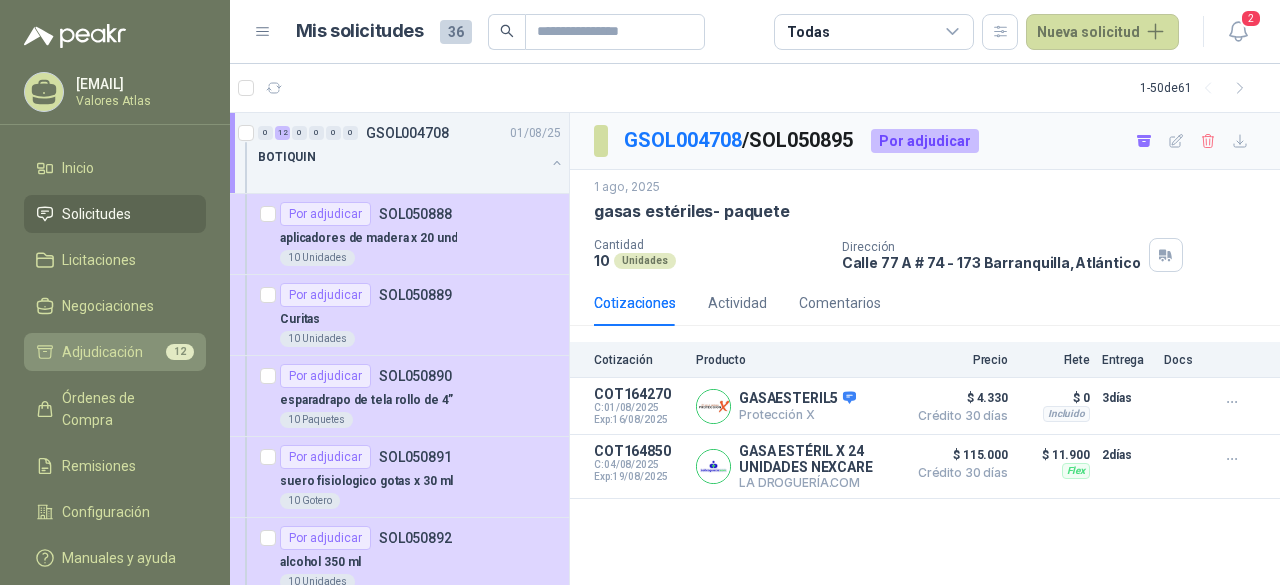 click on "Adjudicación 12" at bounding box center (115, 352) 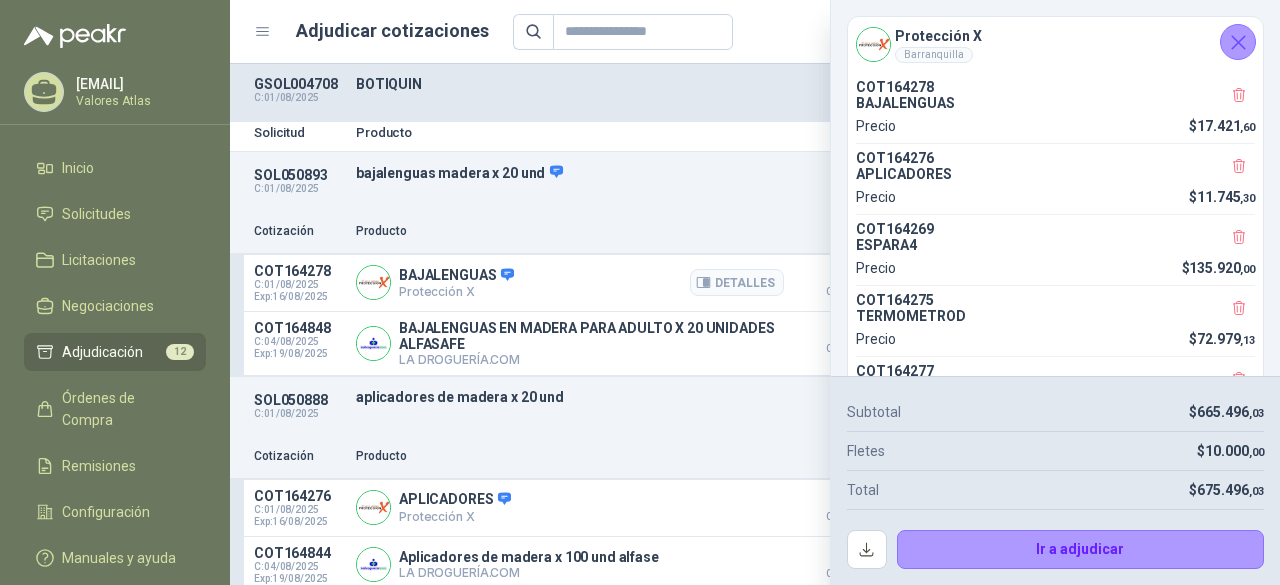 scroll, scrollTop: 0, scrollLeft: 0, axis: both 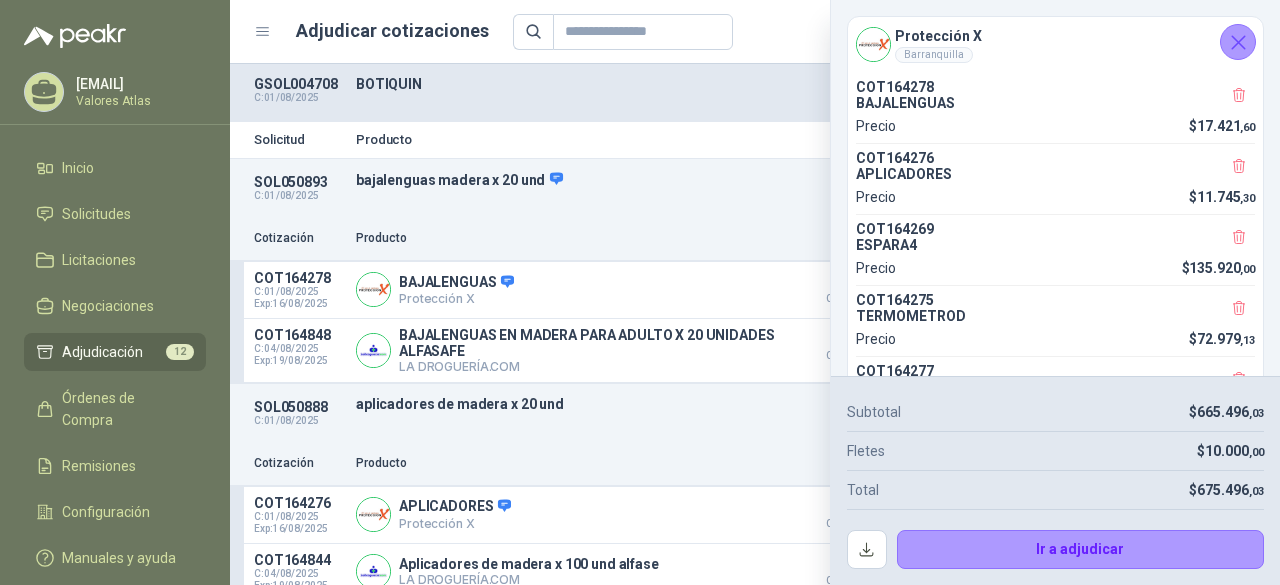 click 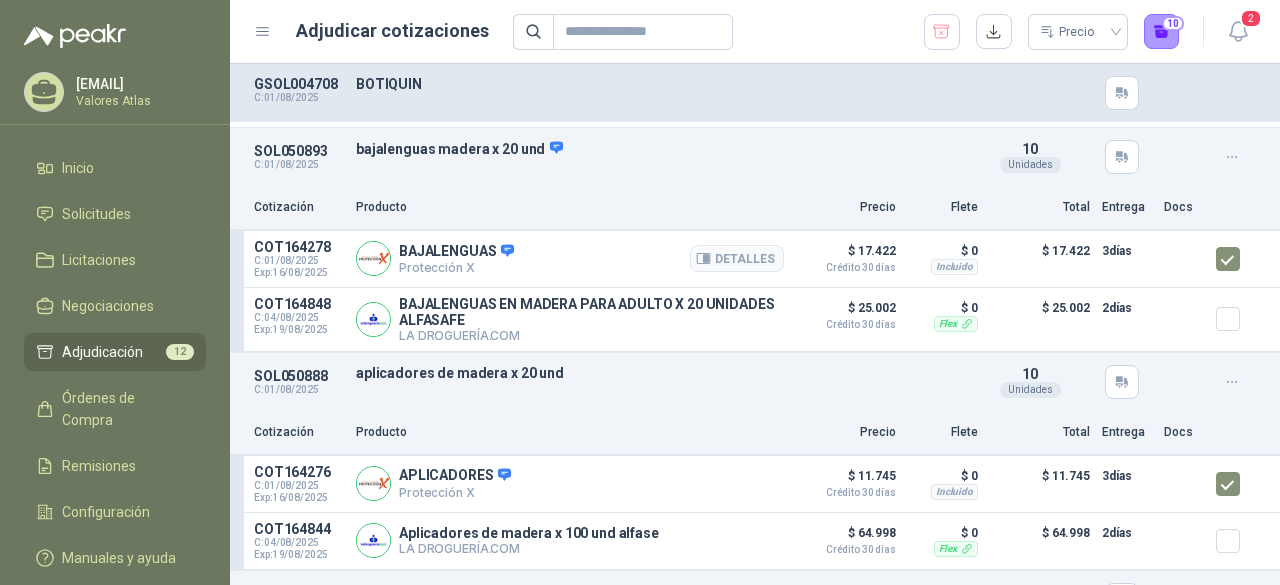 scroll, scrollTop: 0, scrollLeft: 0, axis: both 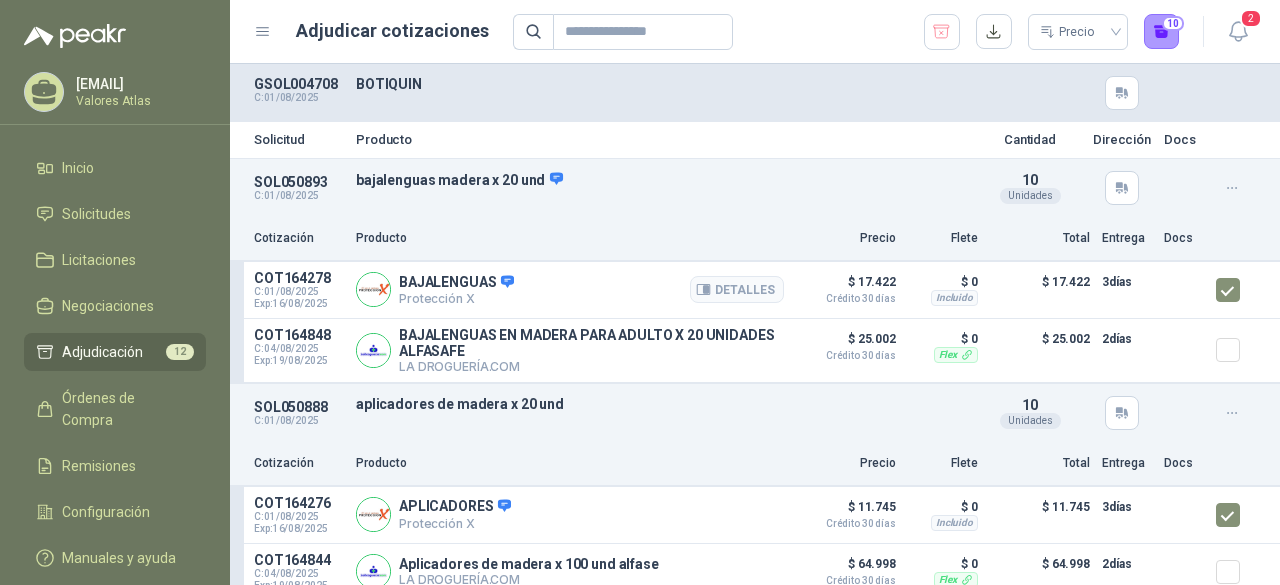 click at bounding box center [1236, 290] 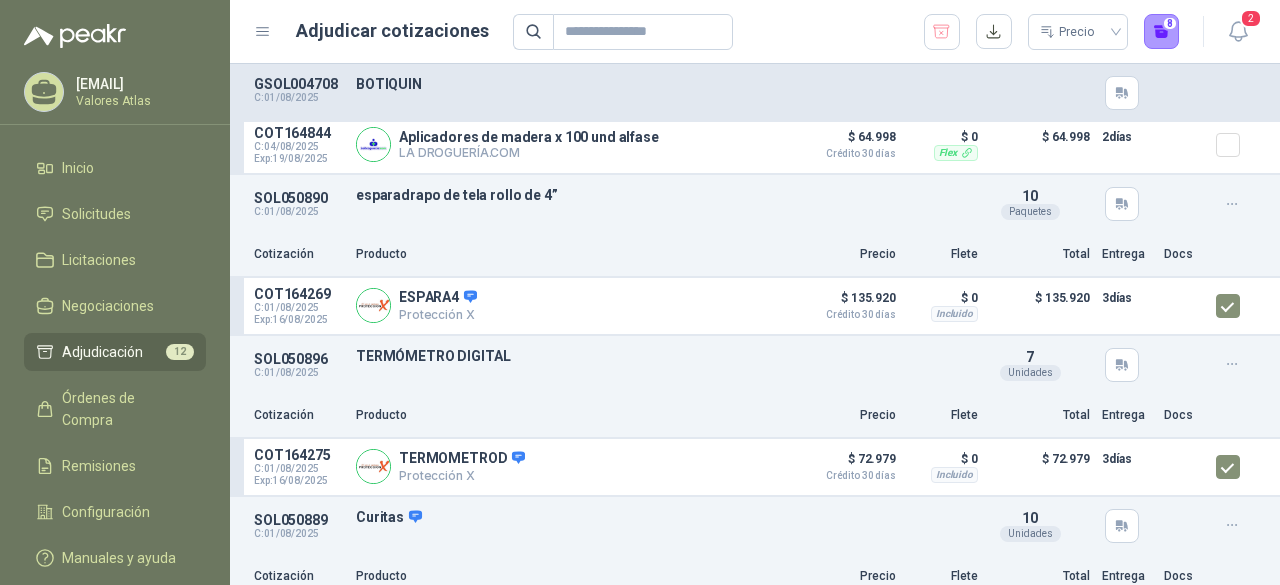 scroll, scrollTop: 500, scrollLeft: 0, axis: vertical 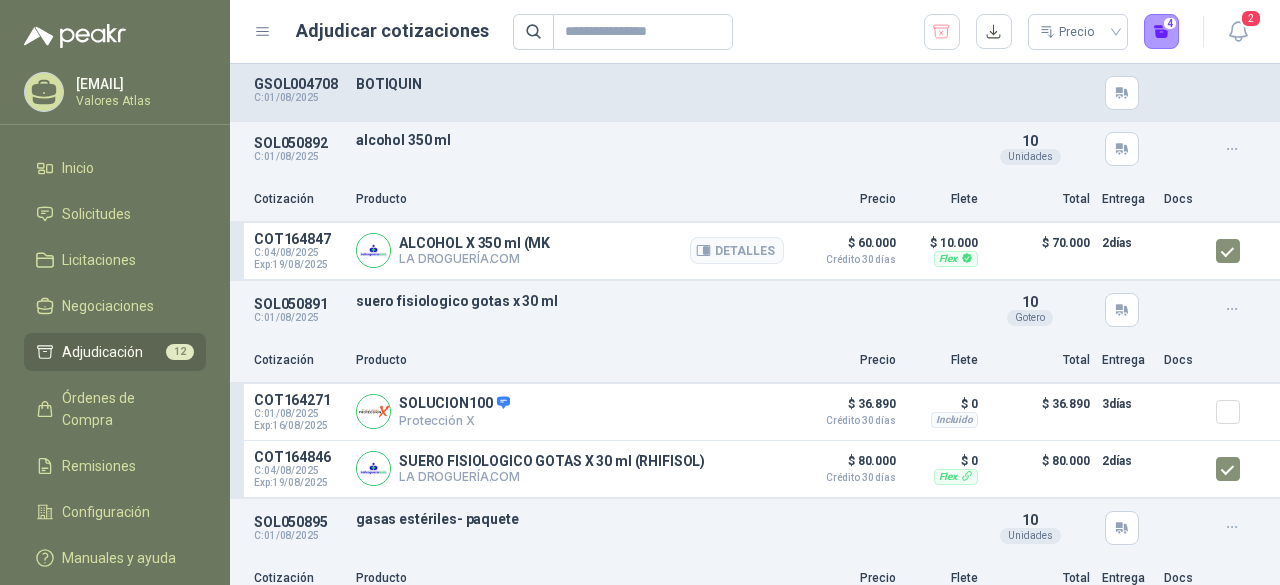 click at bounding box center (1236, 251) 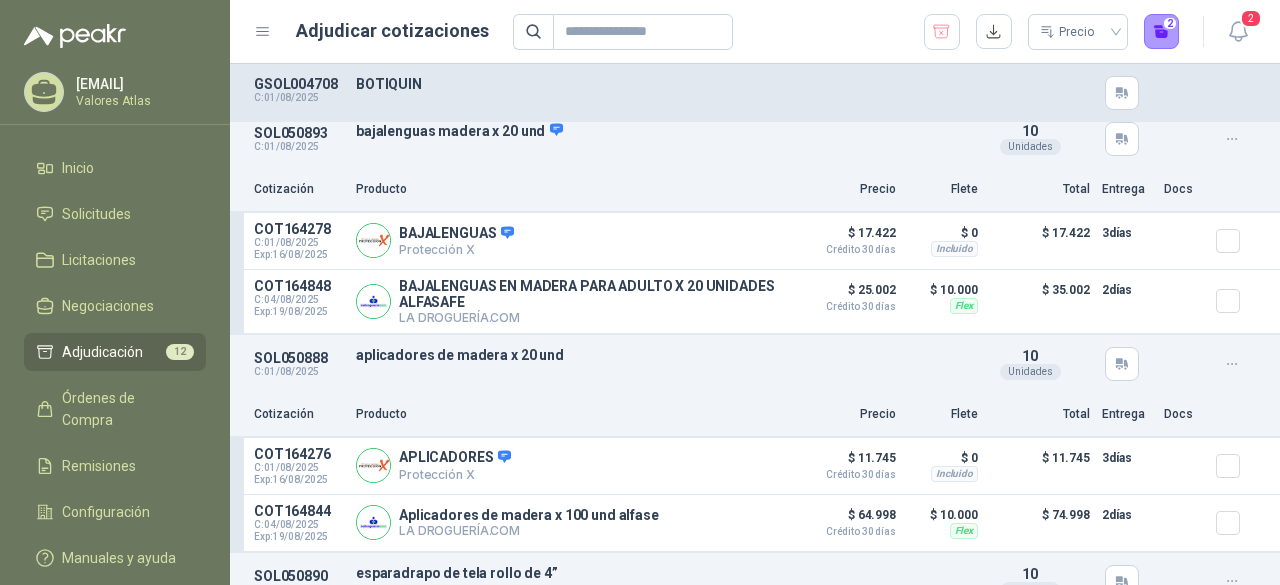 scroll, scrollTop: 0, scrollLeft: 0, axis: both 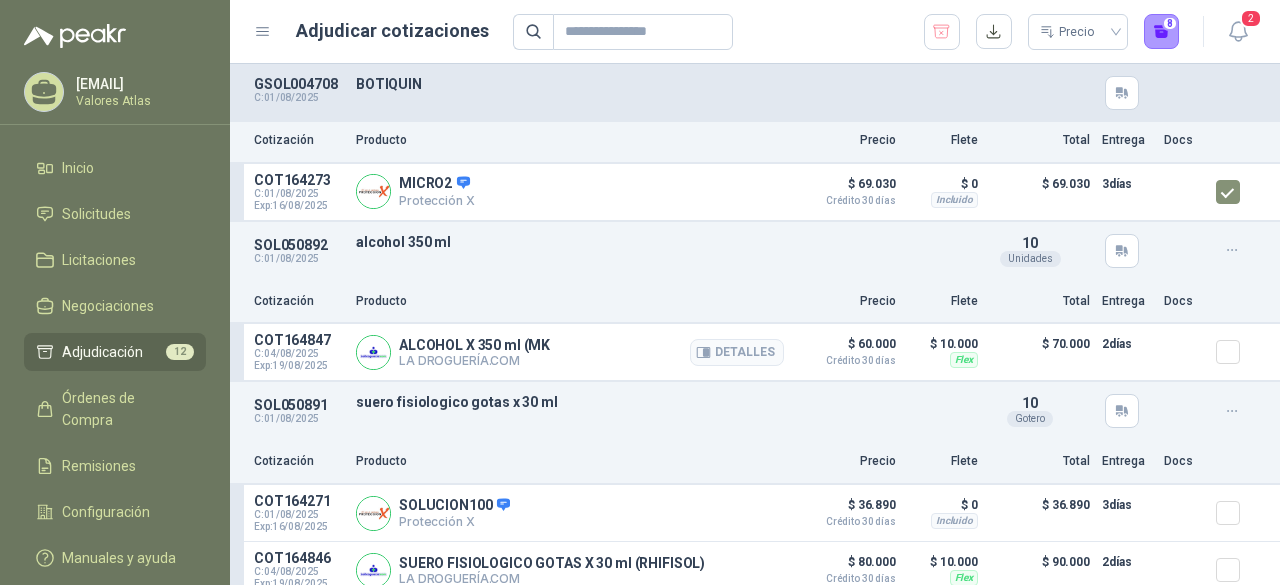 click on "COT164847 C: 04/08/2025 Exp: 19/08/2025 ALCOHOL X 350 ml (MK LA DROGUERÍA.COM Detalles $ 70.000 Crédito 30 días $ 10.000 Flex $ 70.000 2 días" at bounding box center (755, 352) 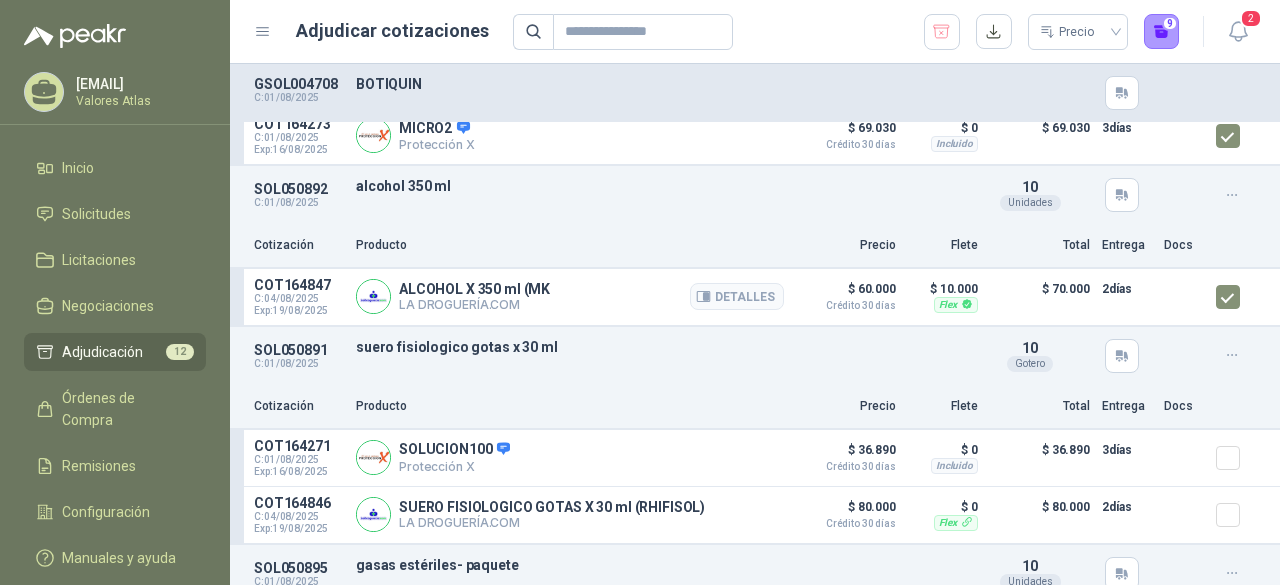 scroll, scrollTop: 1500, scrollLeft: 0, axis: vertical 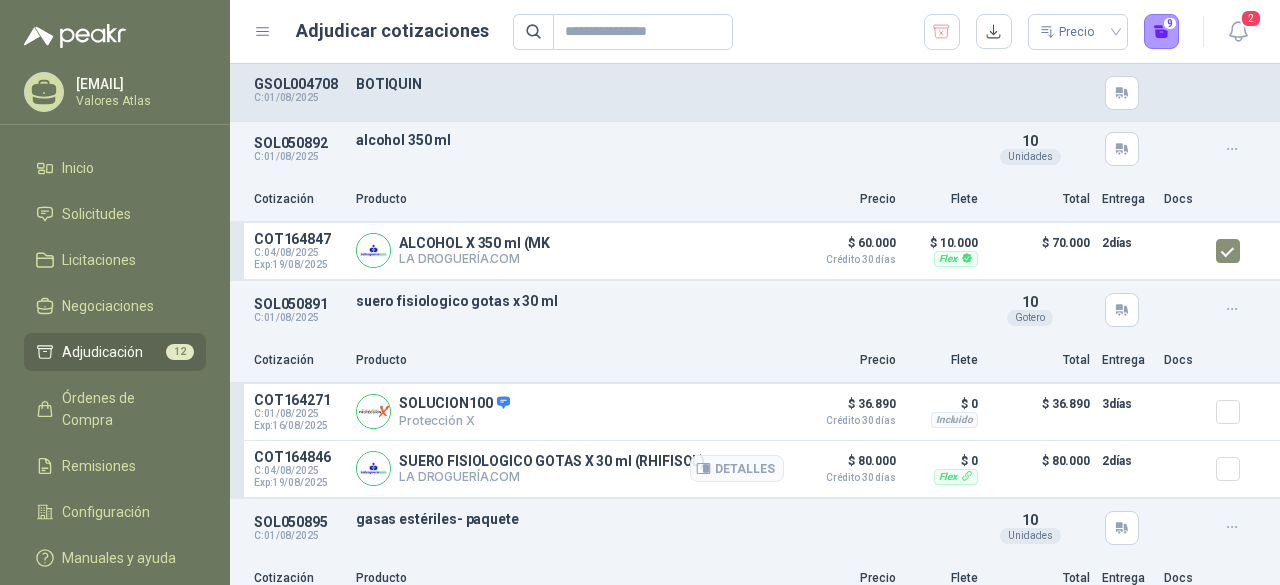 click at bounding box center [1236, 469] 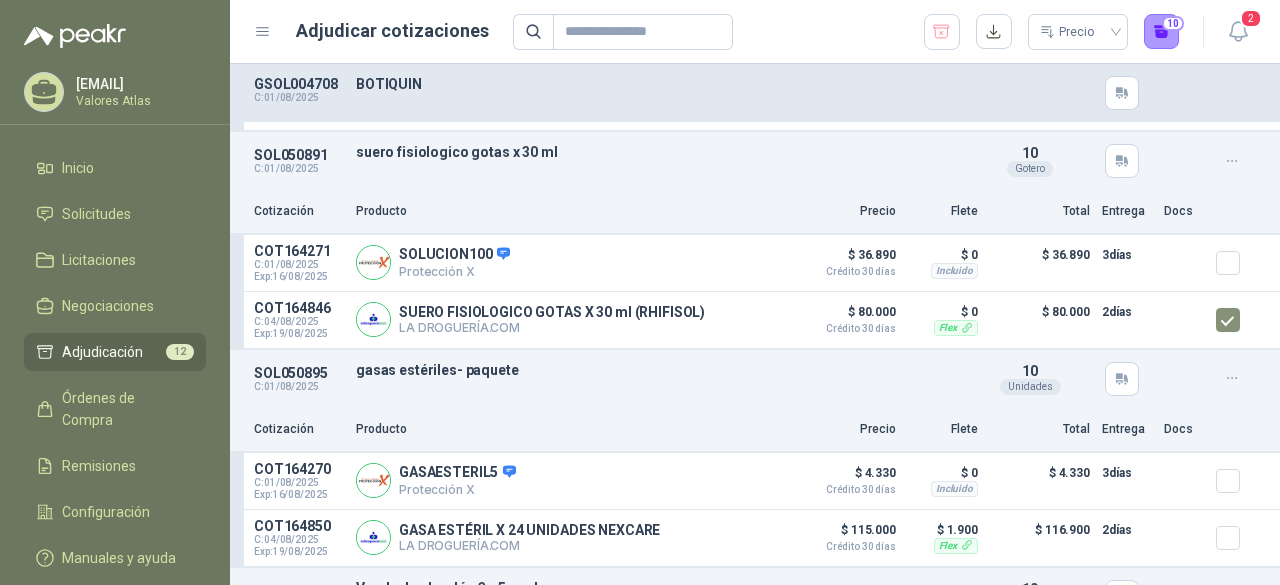 scroll, scrollTop: 1700, scrollLeft: 0, axis: vertical 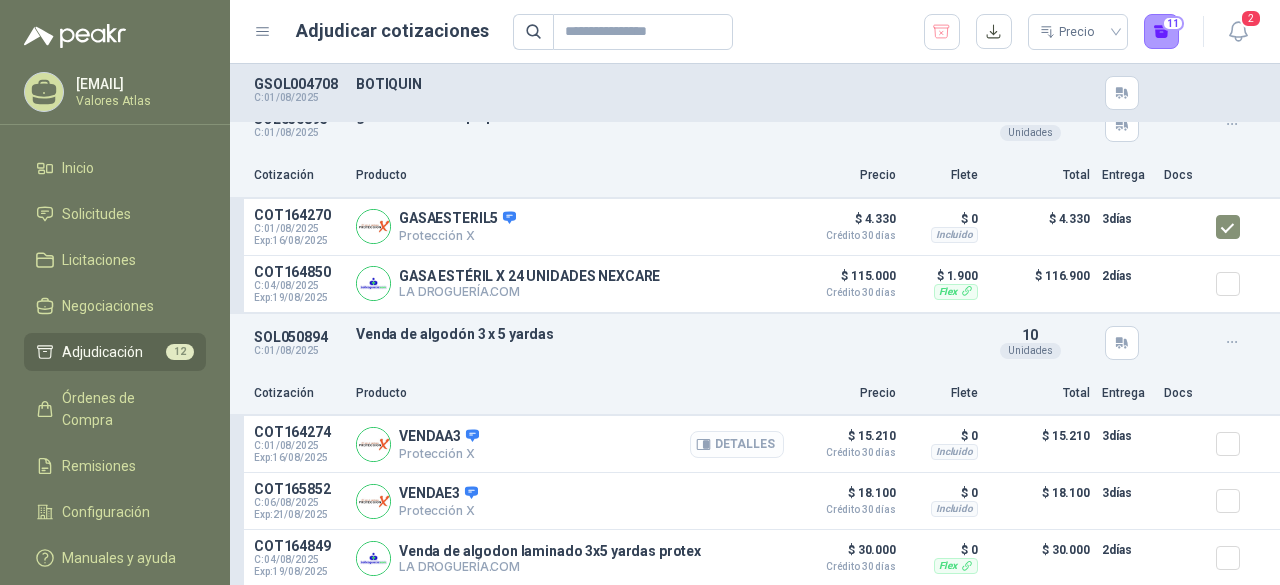 click on "Detalles" at bounding box center (737, 444) 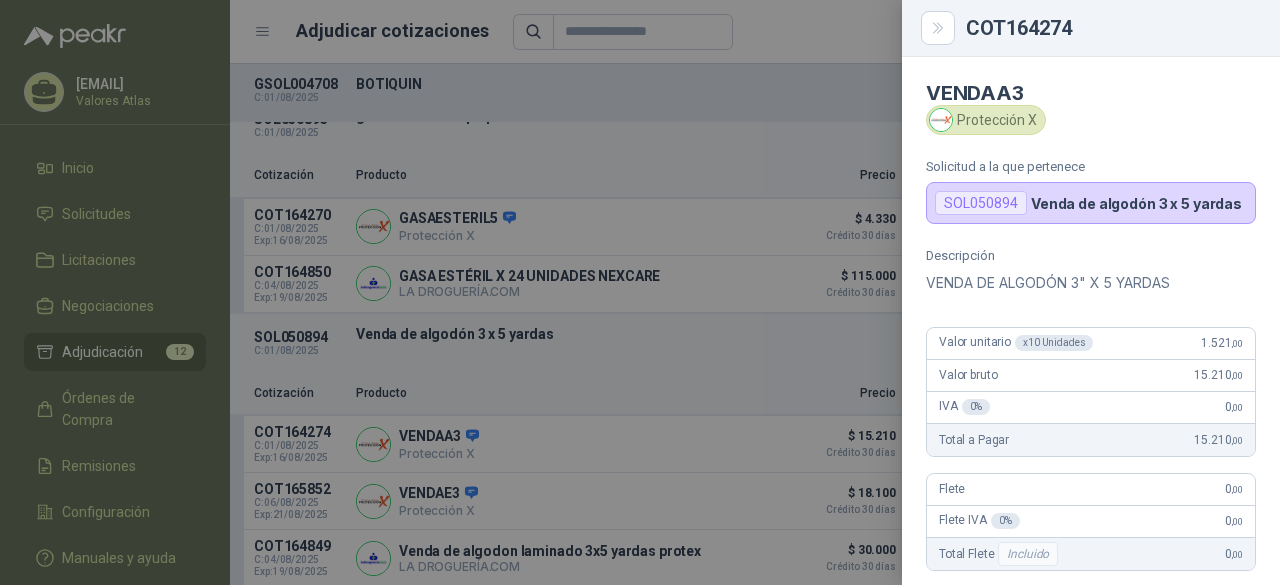 click at bounding box center (640, 292) 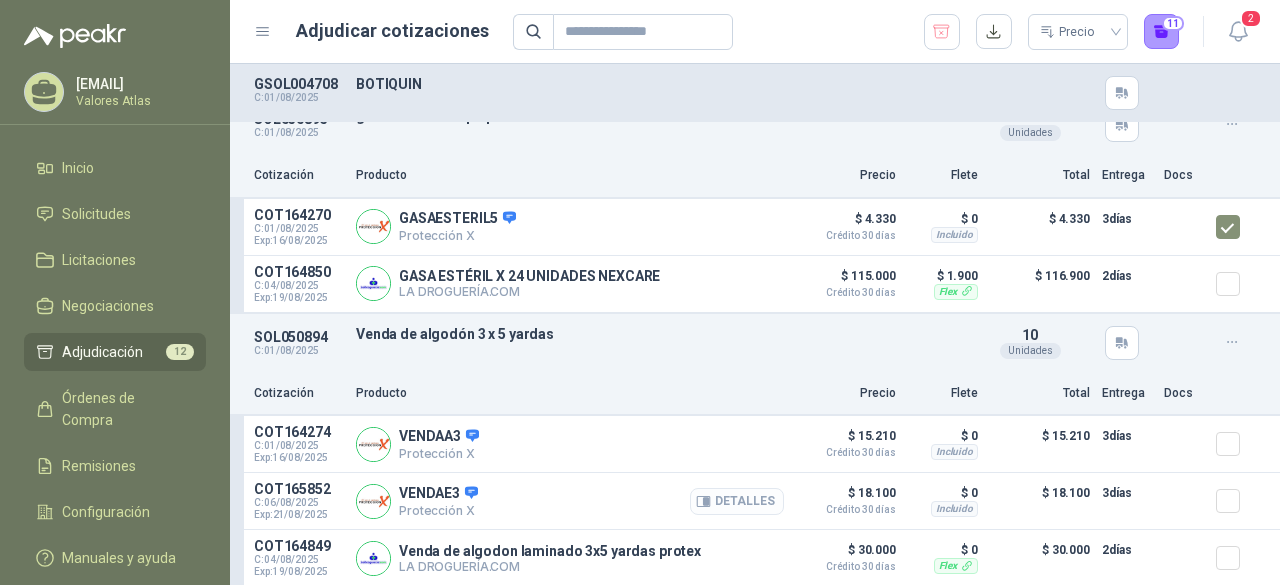 click on "Detalles" at bounding box center (737, 501) 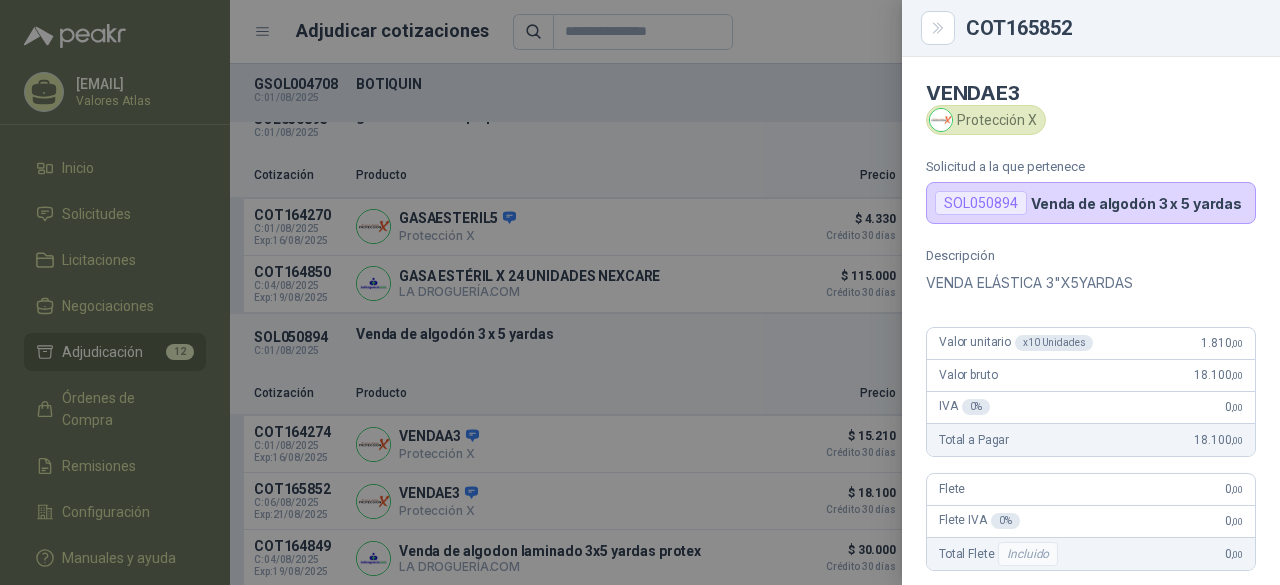 click at bounding box center (640, 292) 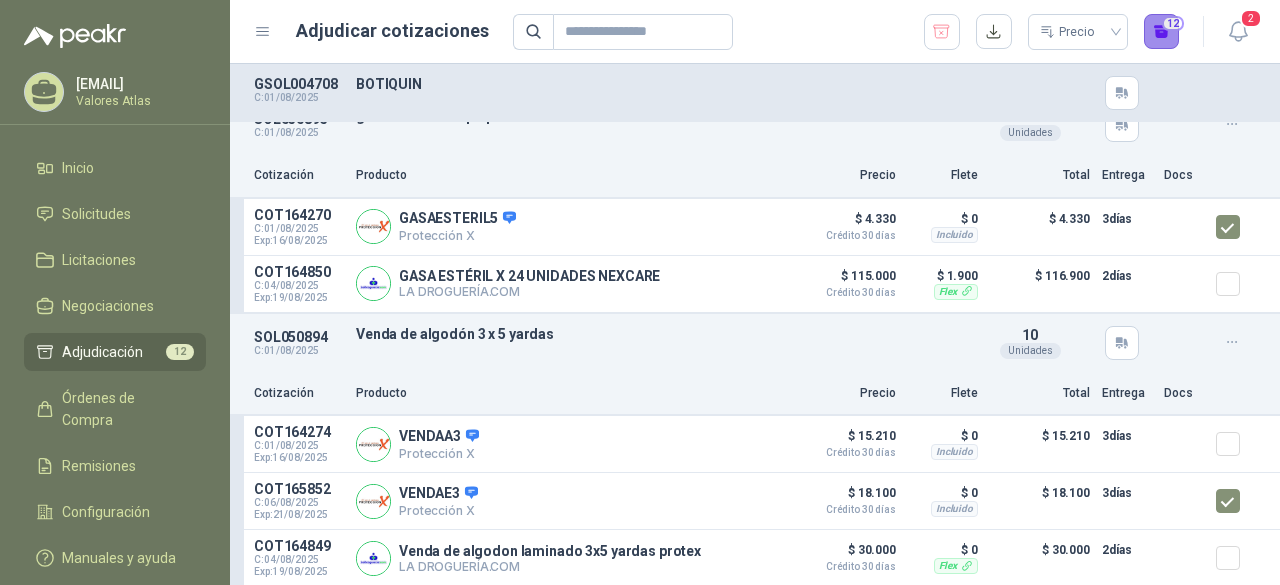 click on "12" at bounding box center (1162, 32) 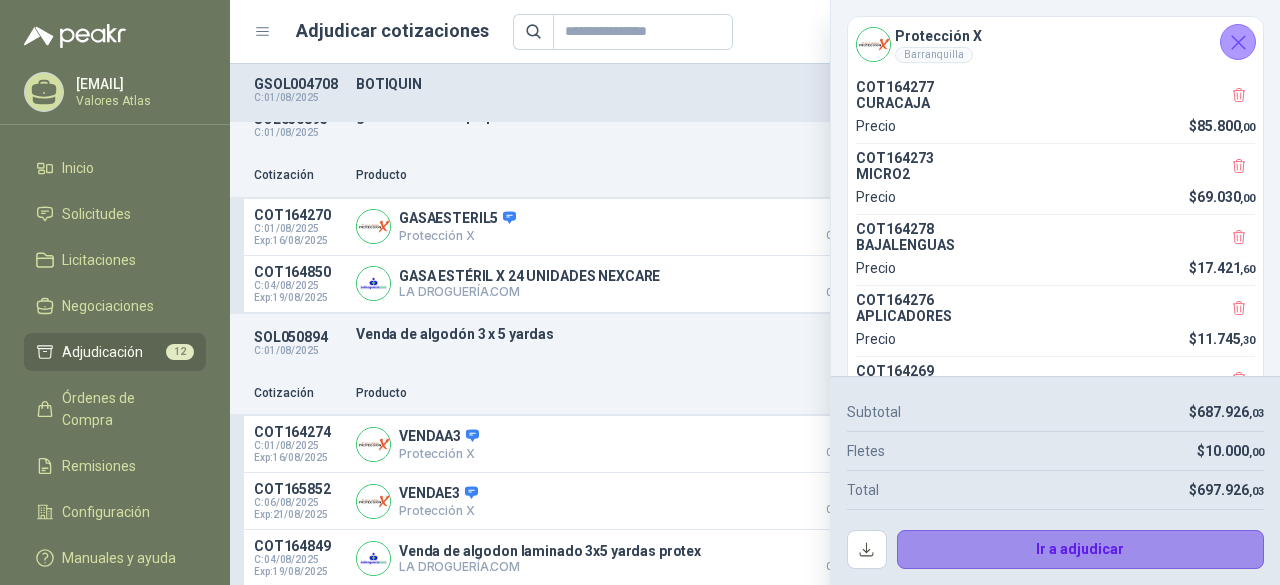 click on "Ir a adjudicar" at bounding box center (1081, 550) 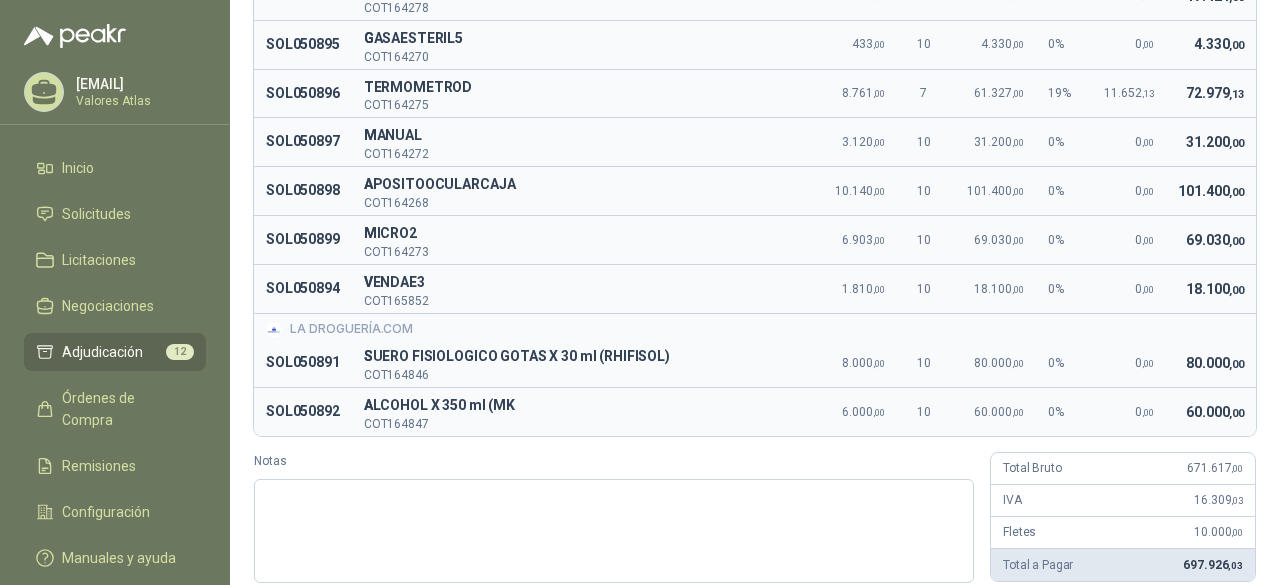 scroll, scrollTop: 490, scrollLeft: 0, axis: vertical 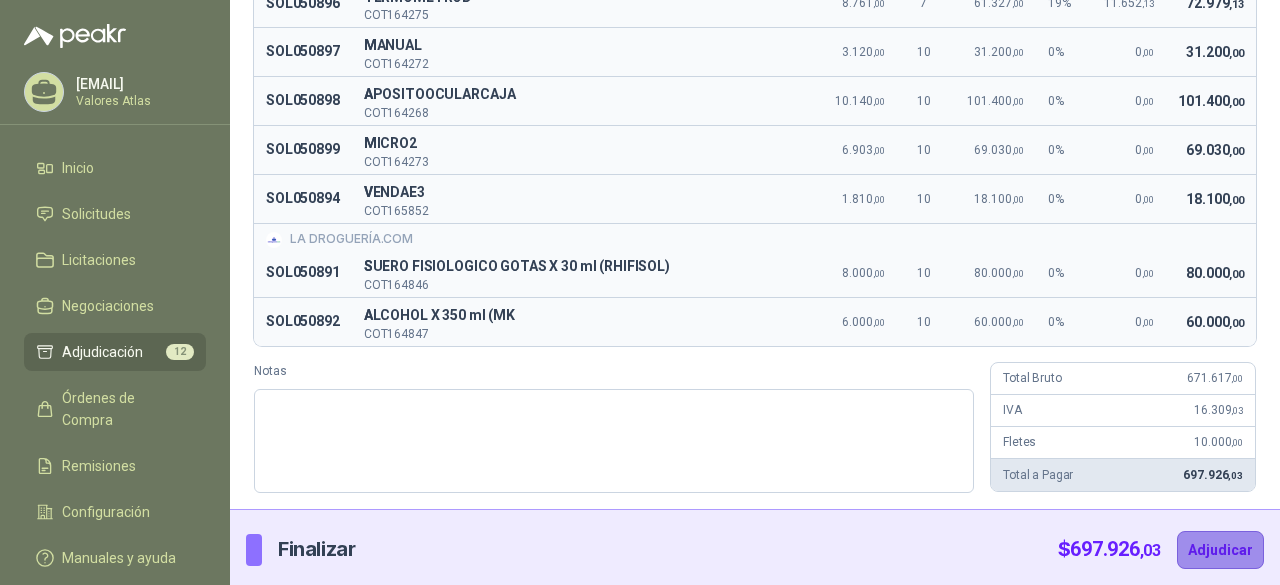 click on "Adjudicar" at bounding box center (1220, 550) 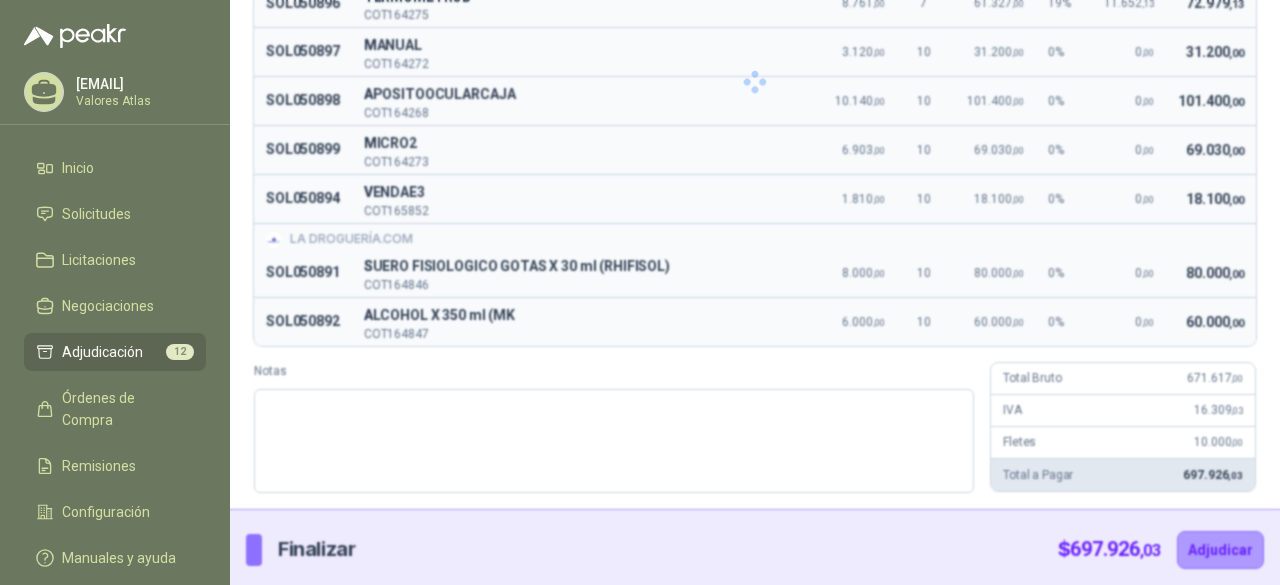 scroll, scrollTop: 0, scrollLeft: 0, axis: both 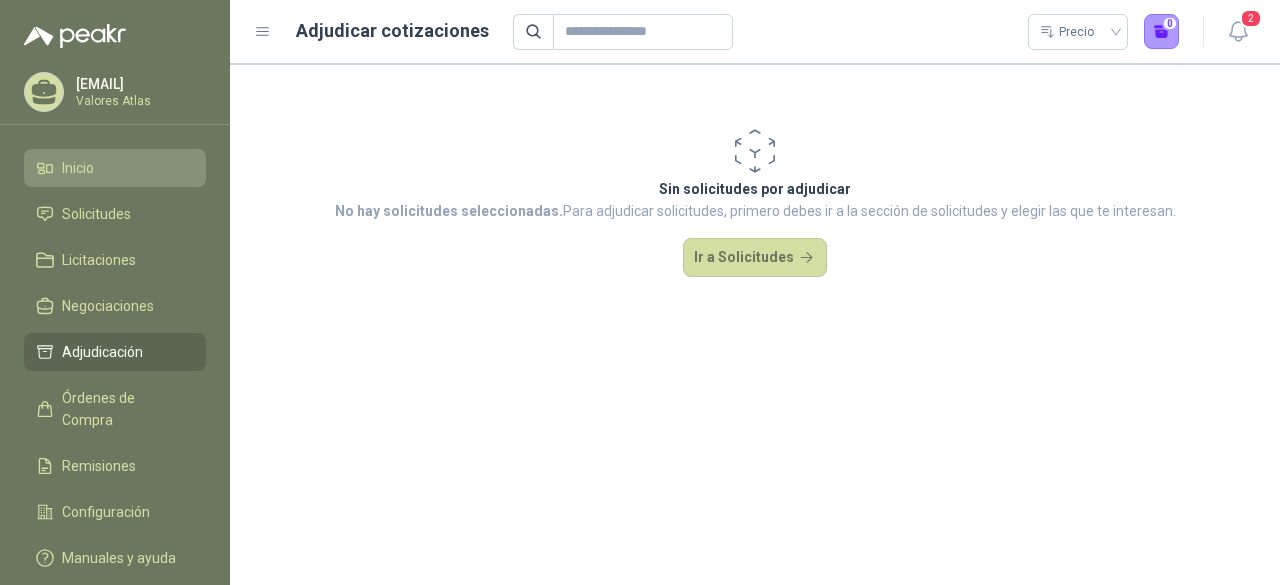 click on "Inicio" at bounding box center [115, 168] 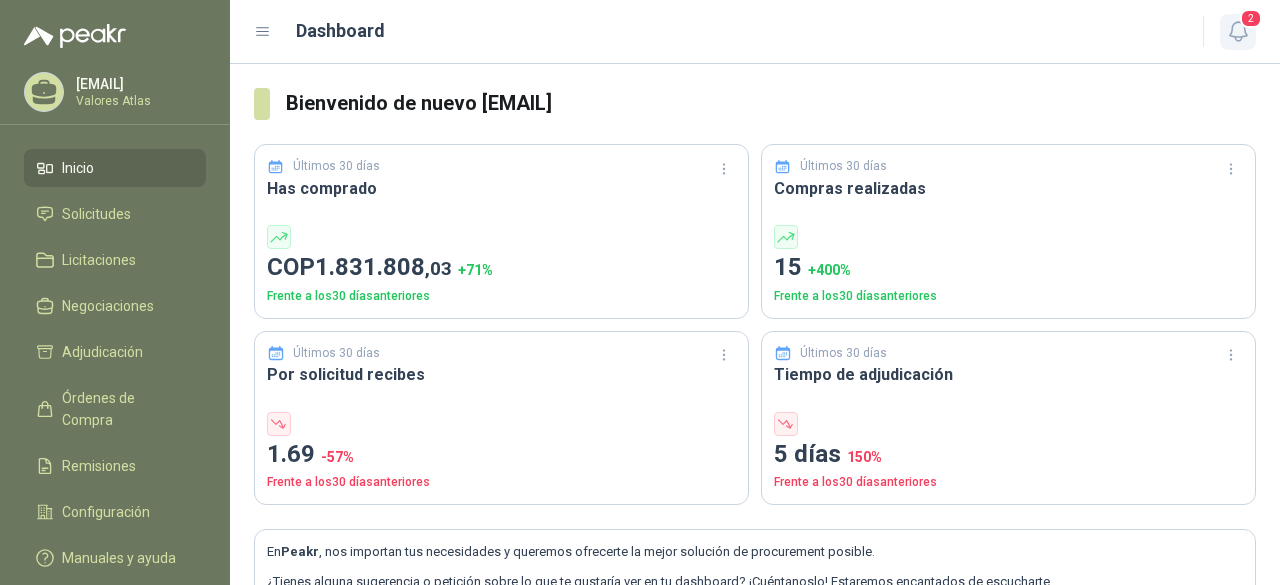 click 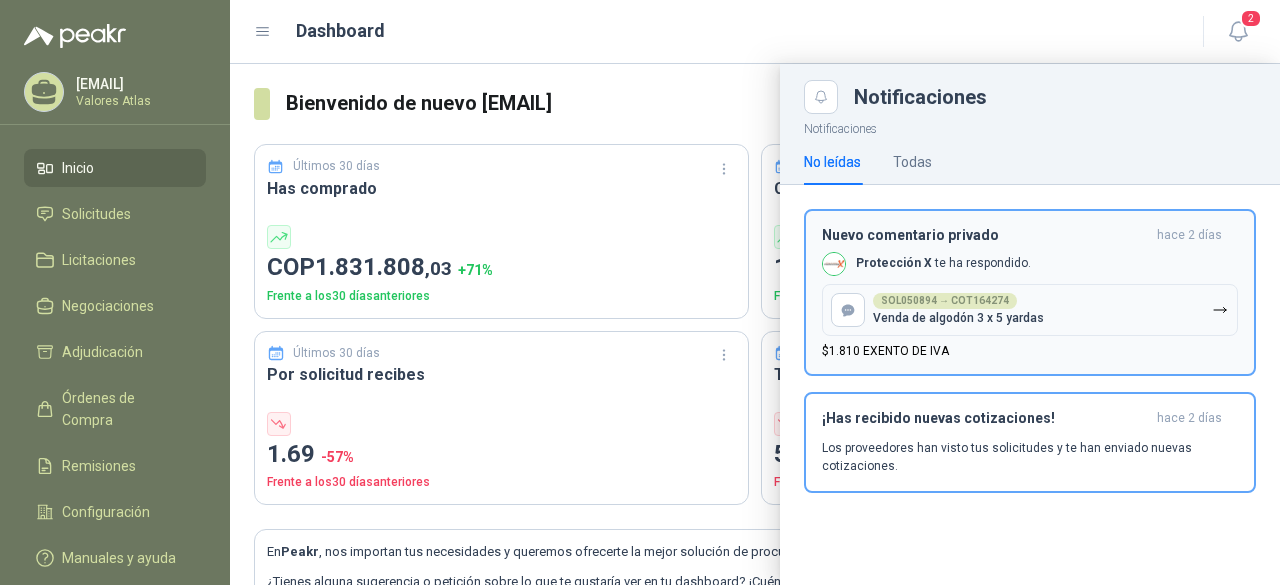 click on "Protección X    te ha respondido." at bounding box center [943, 263] 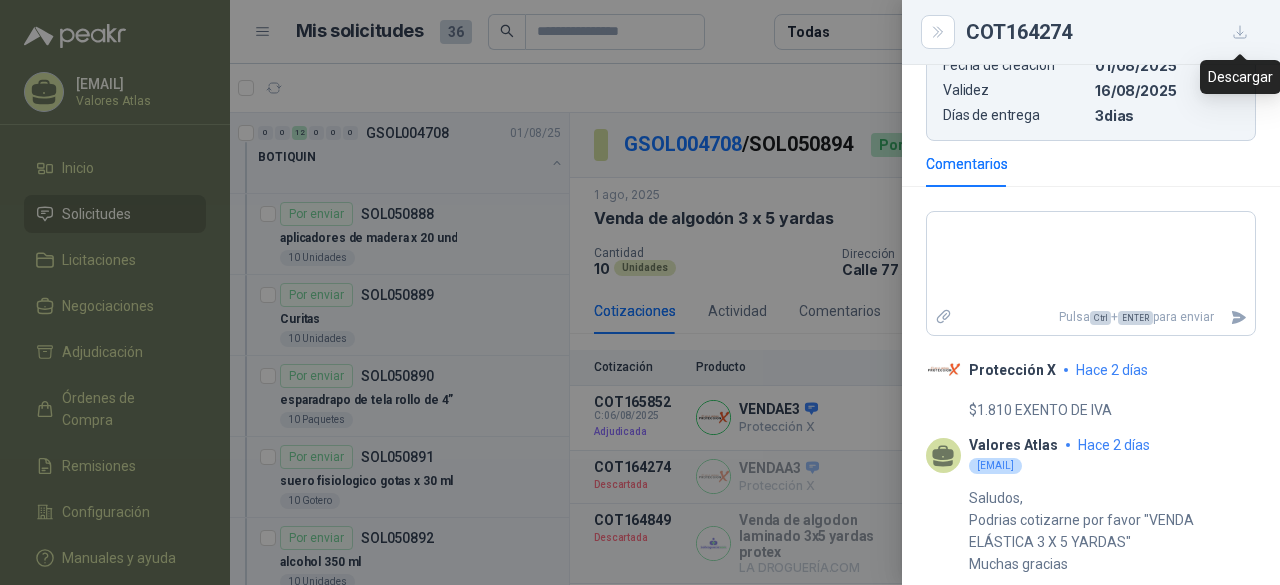 scroll, scrollTop: 574, scrollLeft: 0, axis: vertical 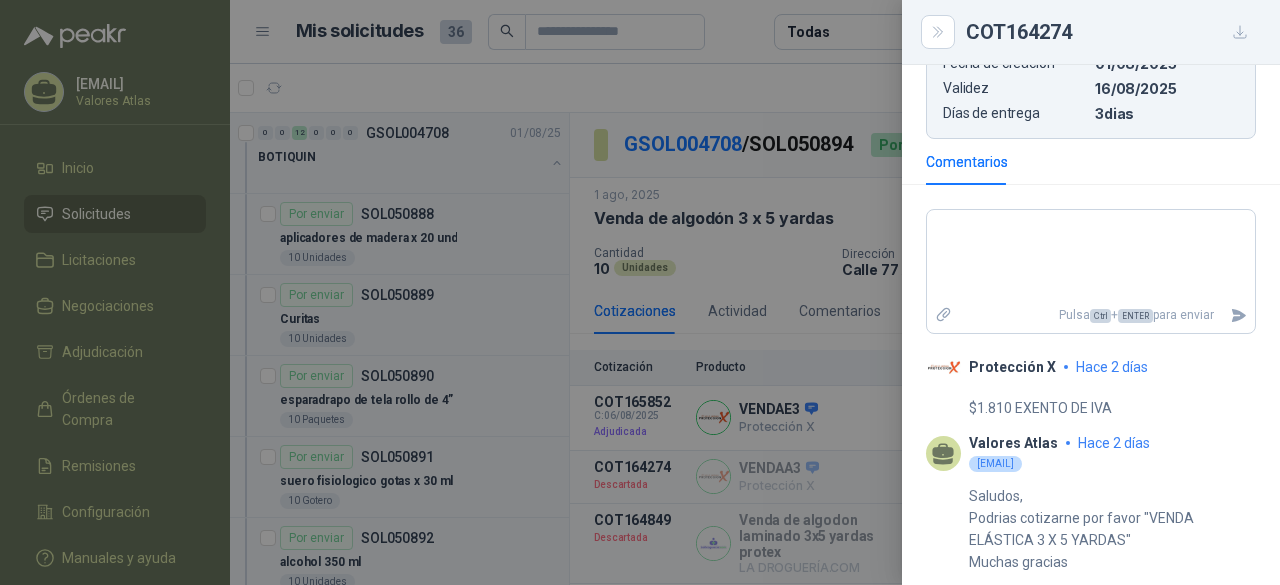 click at bounding box center (640, 292) 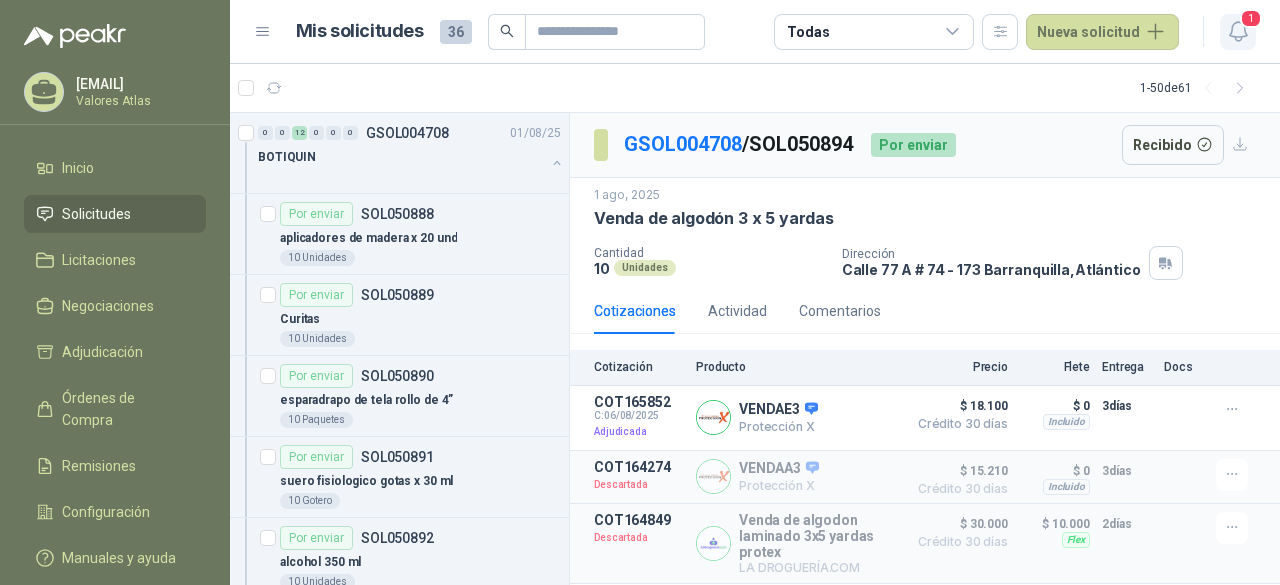 click 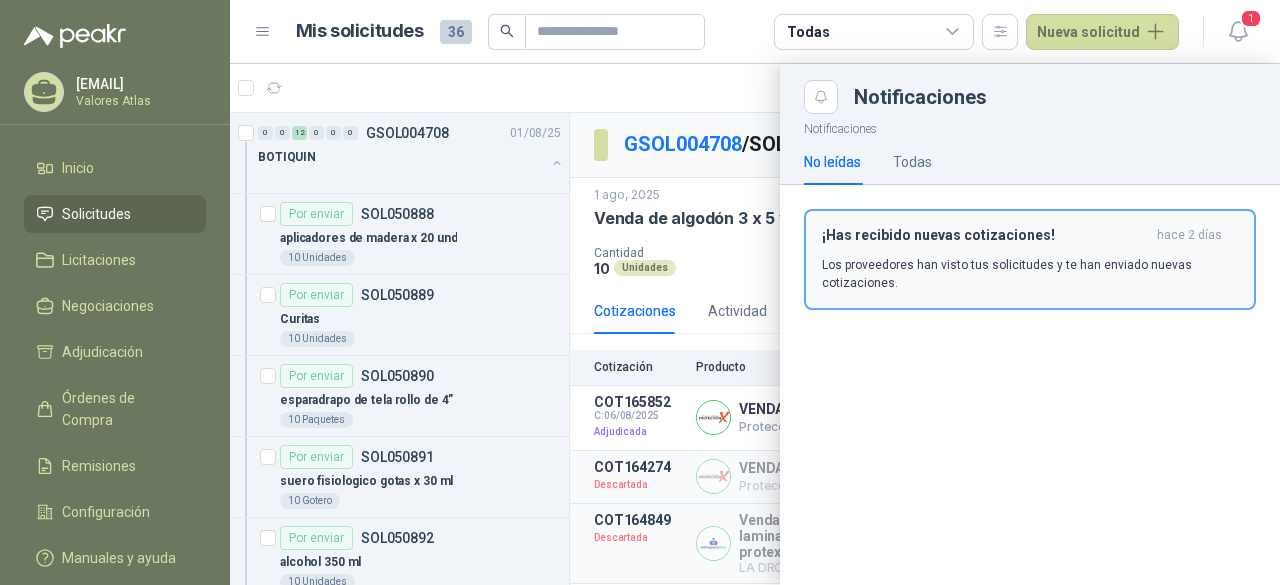 click on "Los proveedores han visto tus solicitudes y te han enviado nuevas cotizaciones." at bounding box center [1030, 274] 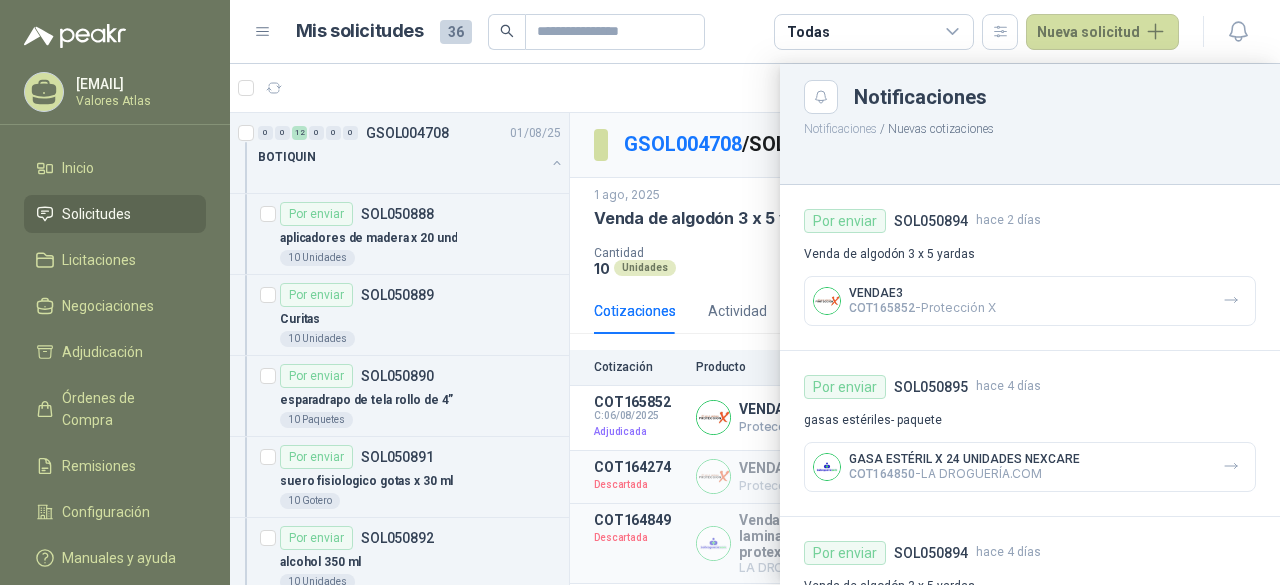 click on "Solicitudes" at bounding box center (96, 214) 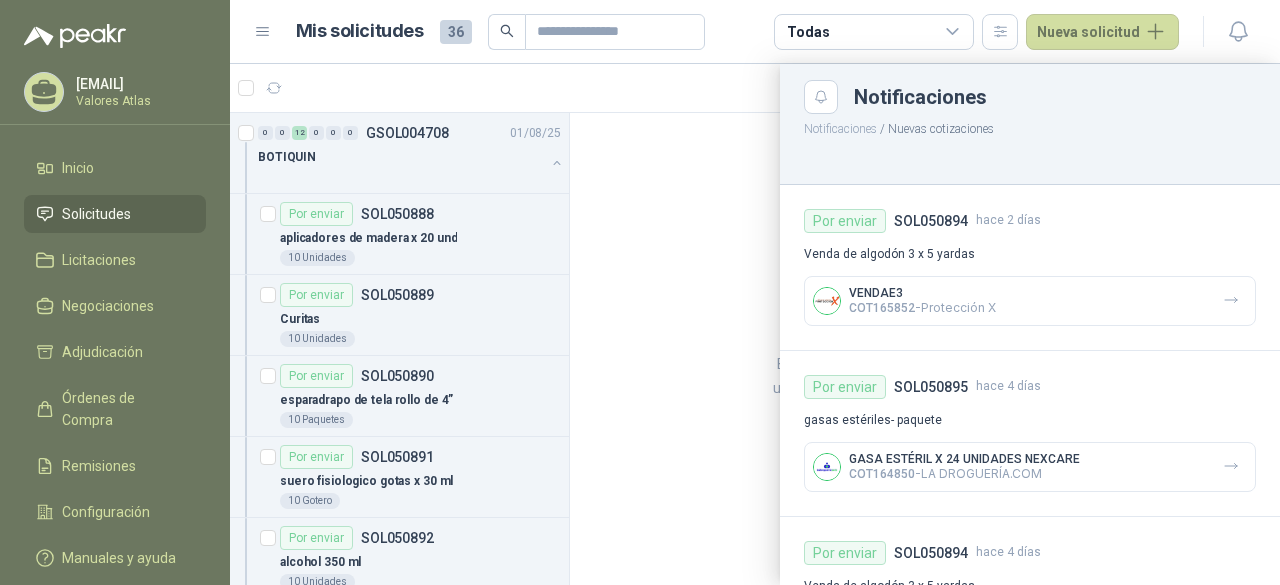 click at bounding box center [755, 324] 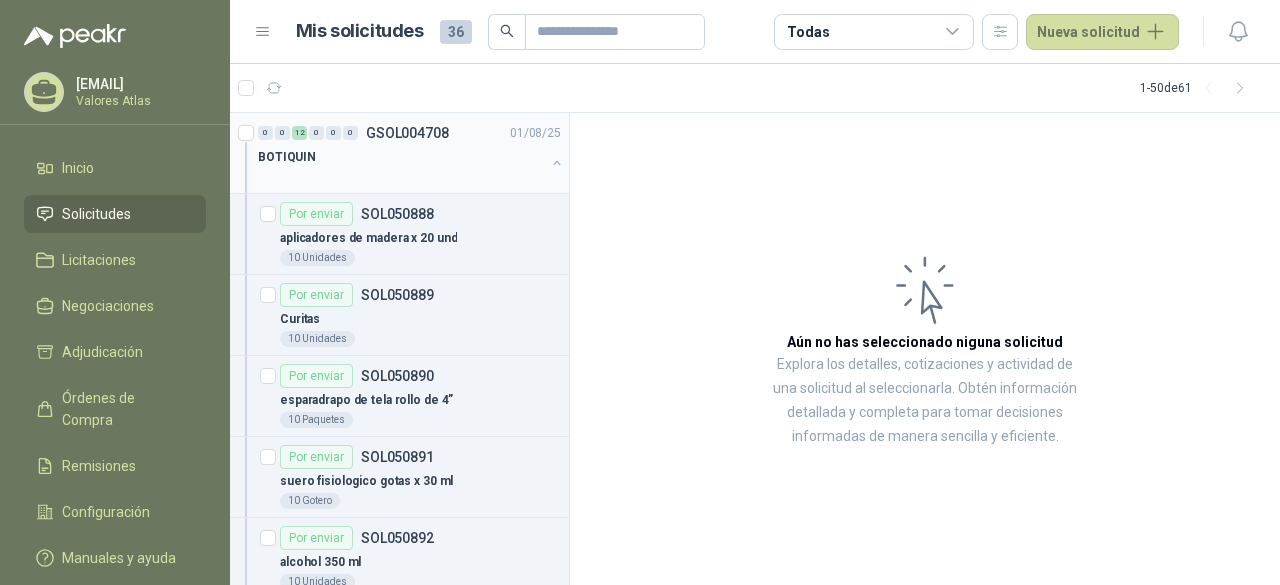 click on "BOTIQUIN" at bounding box center [411, 165] 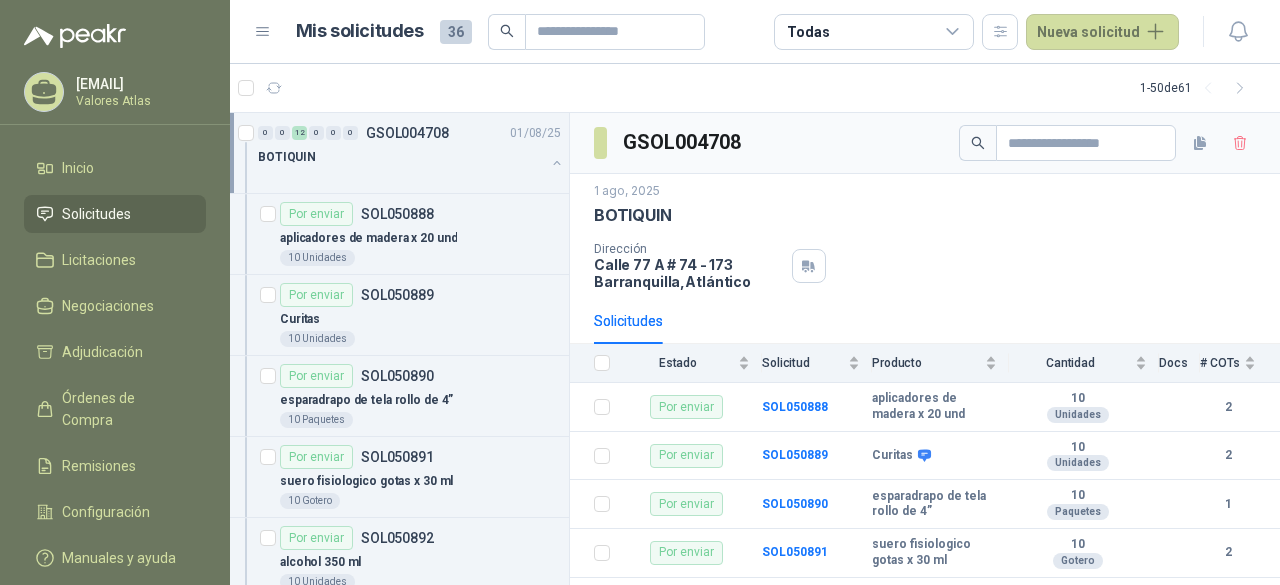 click at bounding box center (557, 163) 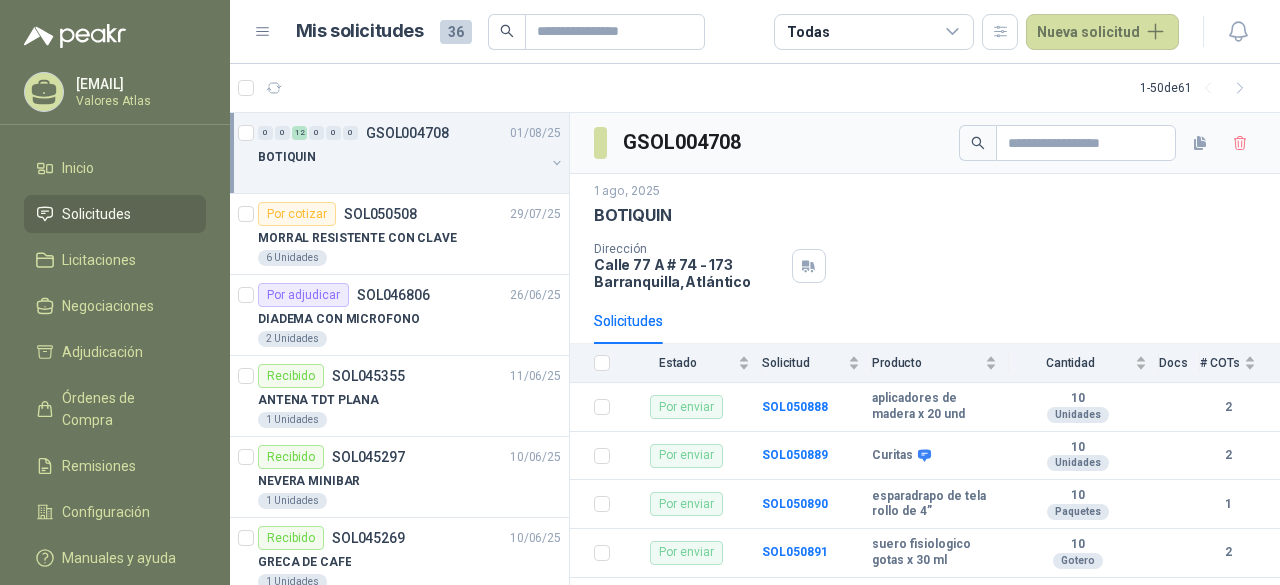 scroll, scrollTop: 0, scrollLeft: 0, axis: both 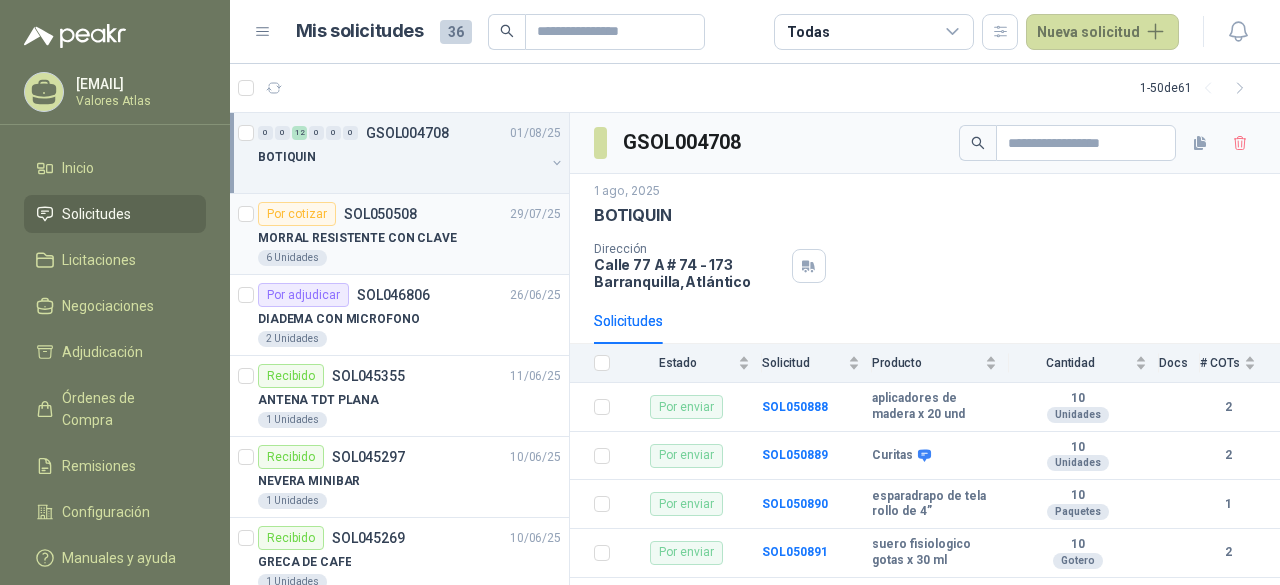 click on "MORRAL RESISTENTE CON CLAVE" at bounding box center (357, 238) 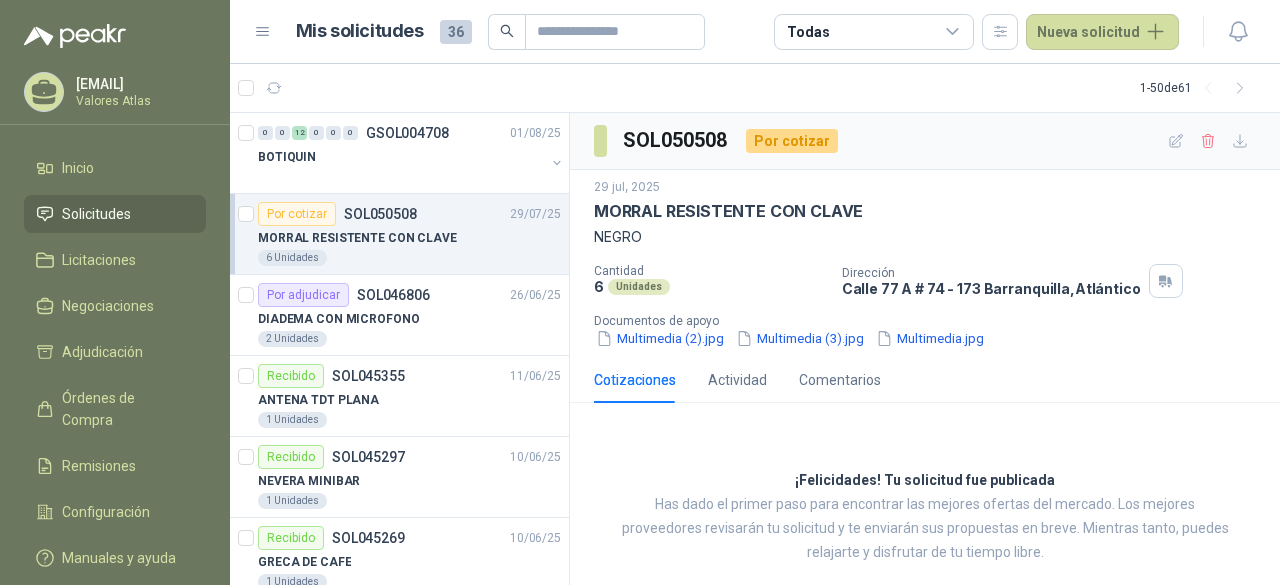 click on "MORRAL RESISTENTE CON CLAVE" at bounding box center (357, 238) 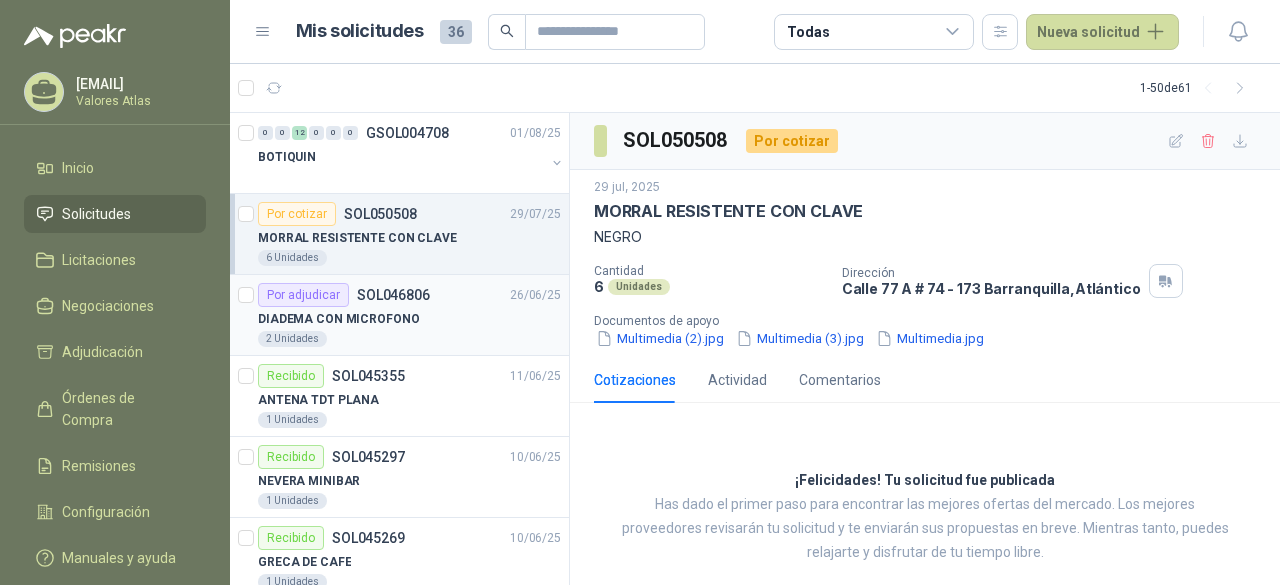 click on "SOL046806" at bounding box center [393, 295] 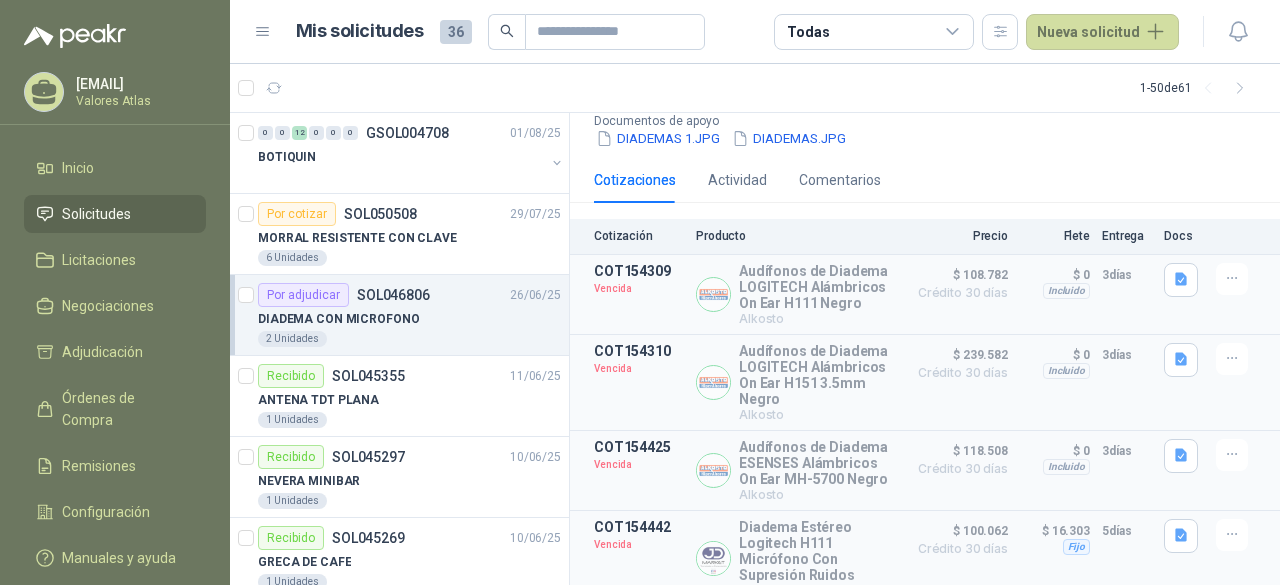 scroll, scrollTop: 304, scrollLeft: 0, axis: vertical 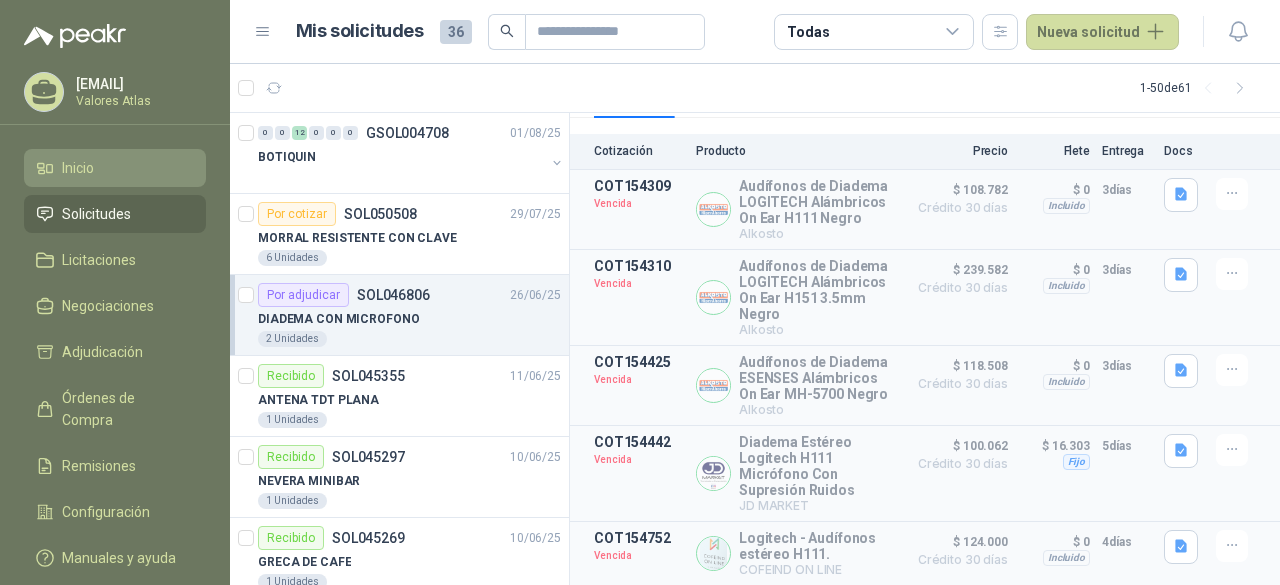 click on "Inicio" at bounding box center [115, 168] 